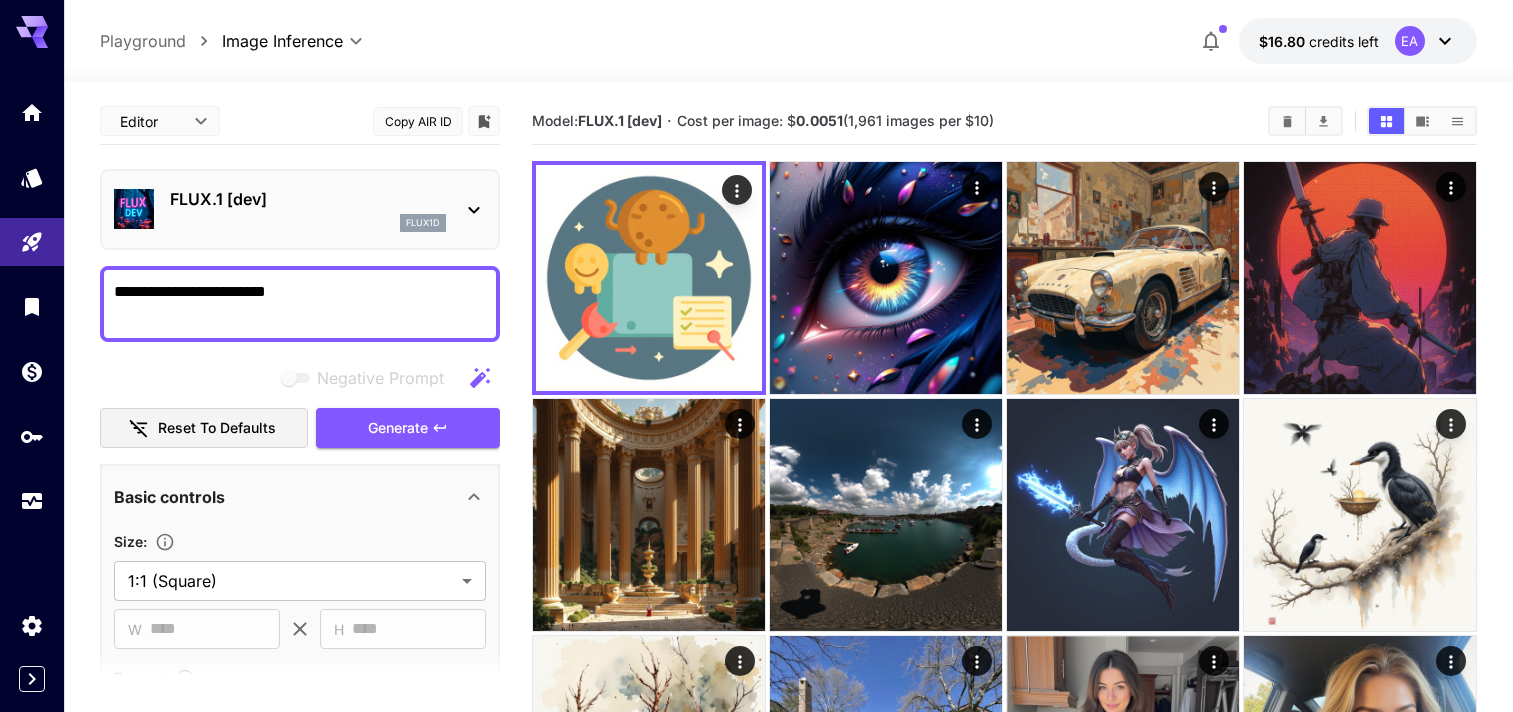 scroll, scrollTop: 0, scrollLeft: 0, axis: both 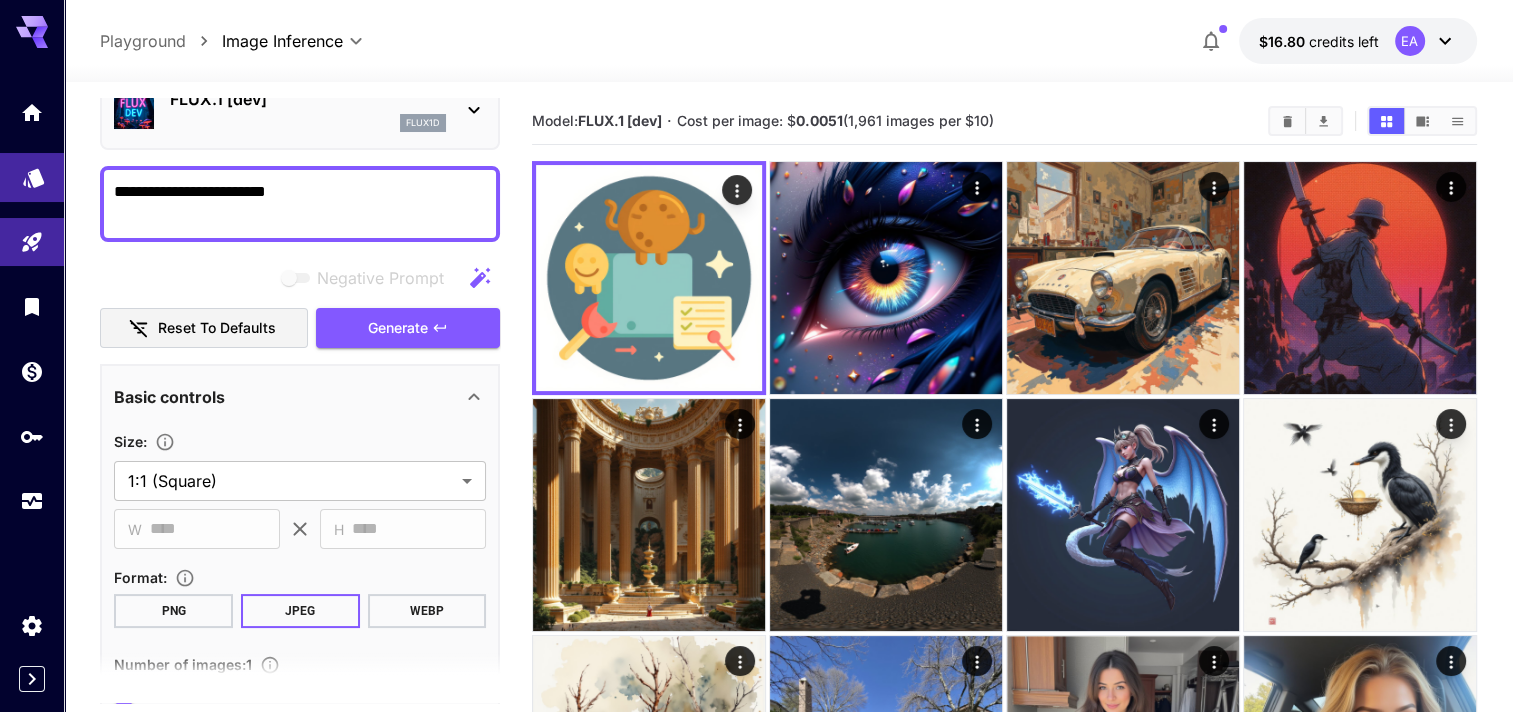 click at bounding box center [32, 177] 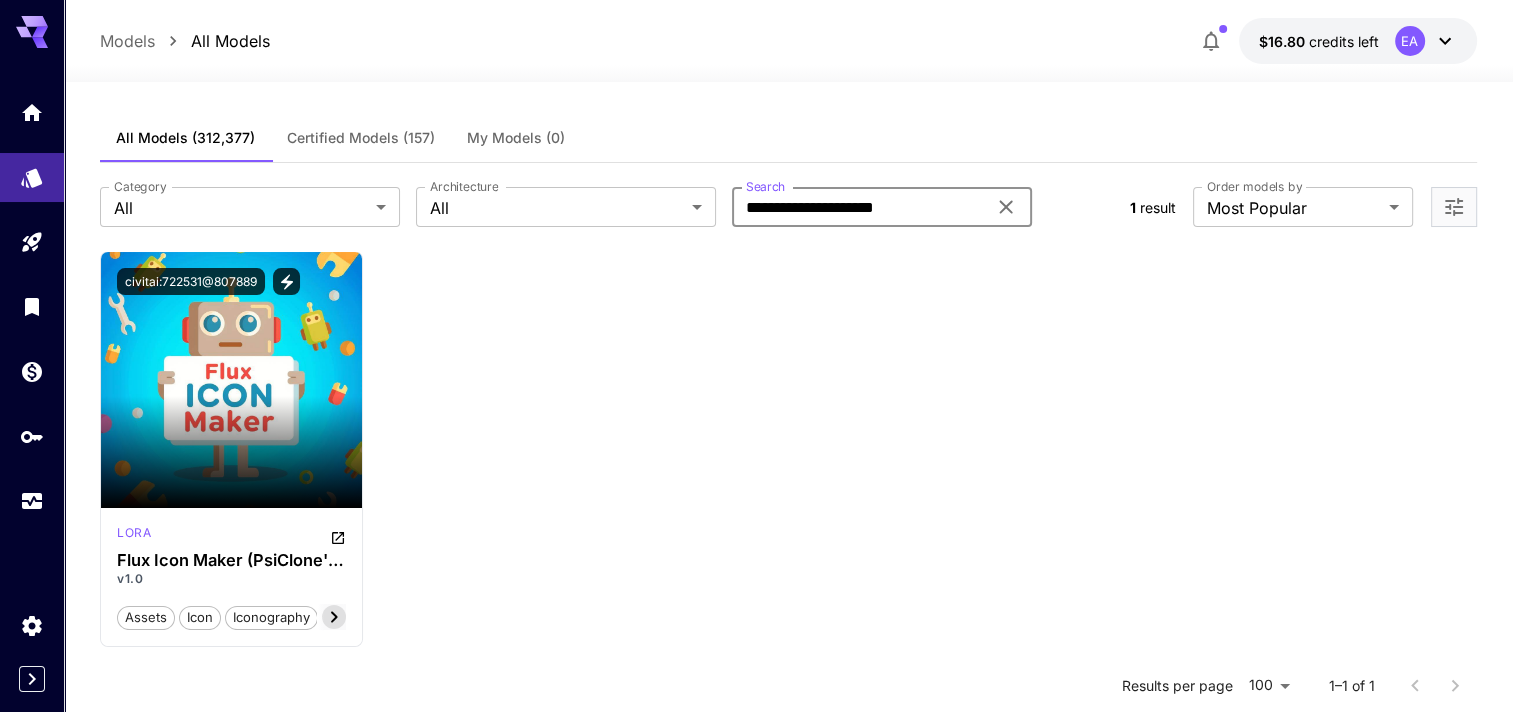 drag, startPoint x: 1016, startPoint y: 184, endPoint x: 999, endPoint y: 212, distance: 32.75668 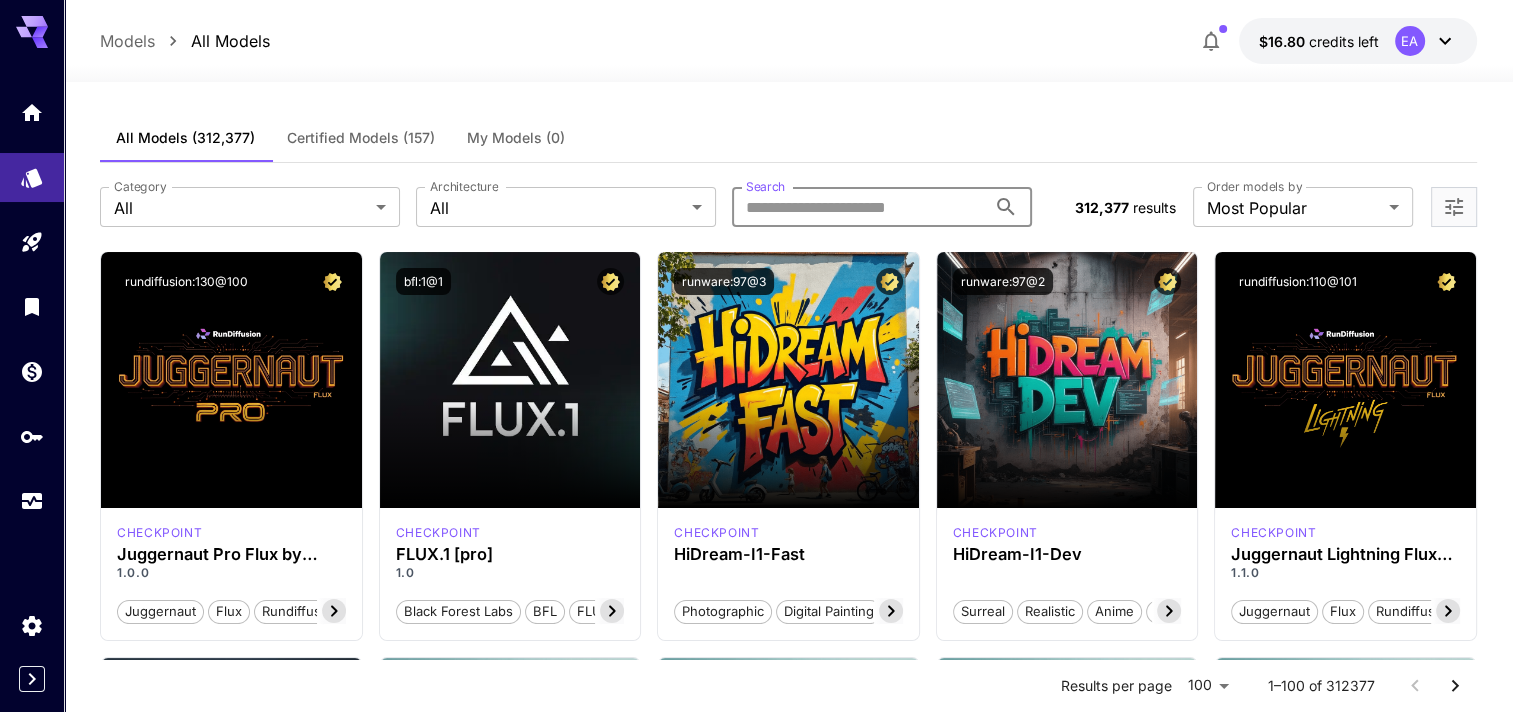 click on "Search" at bounding box center (859, 207) 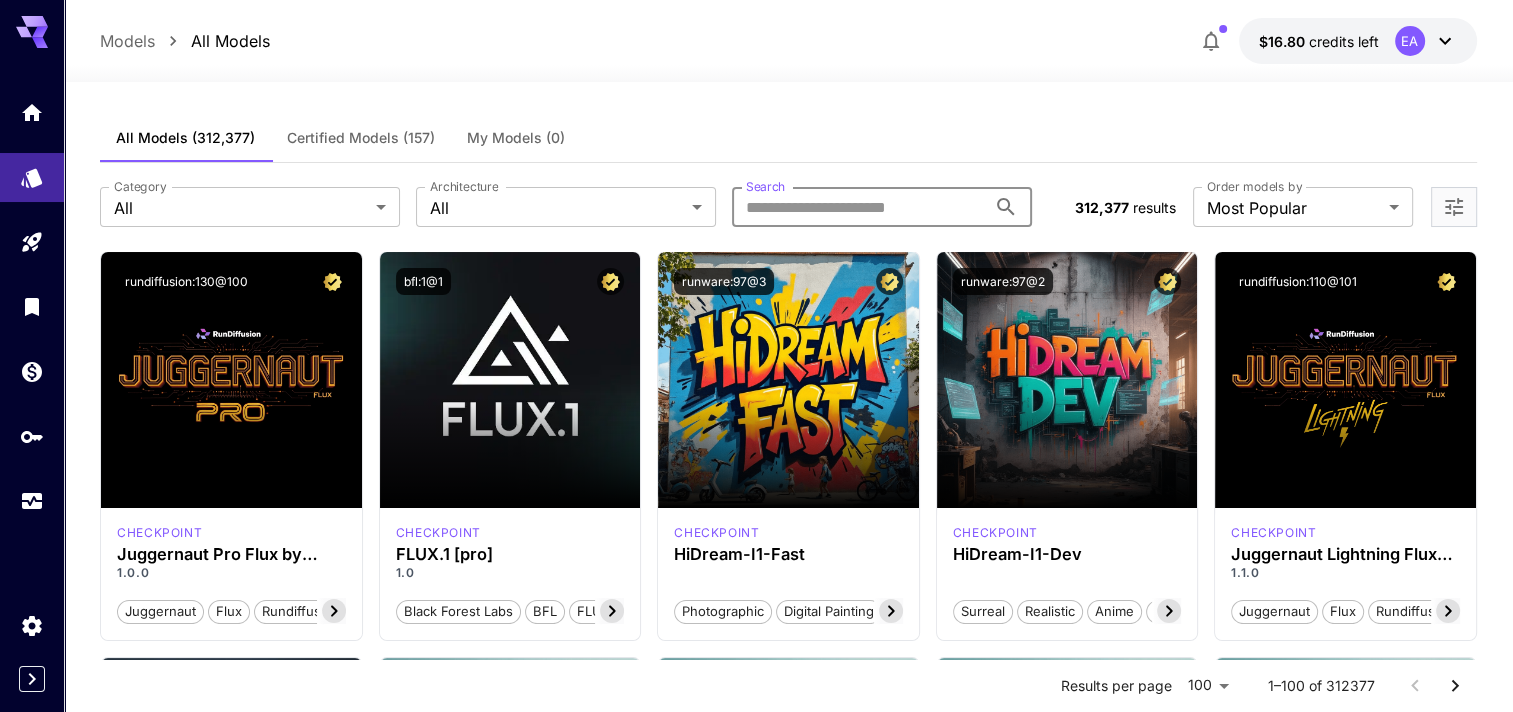 paste on "**********" 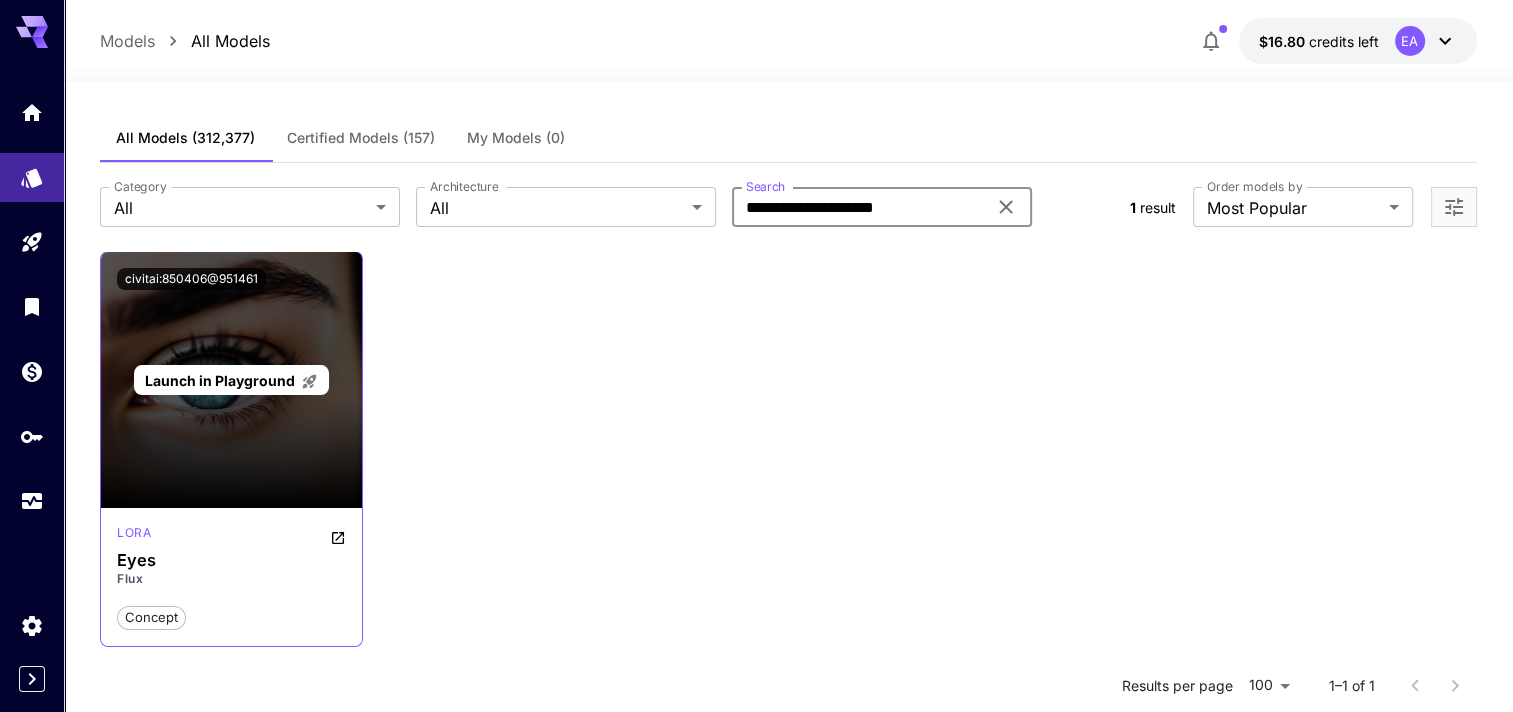 type on "**********" 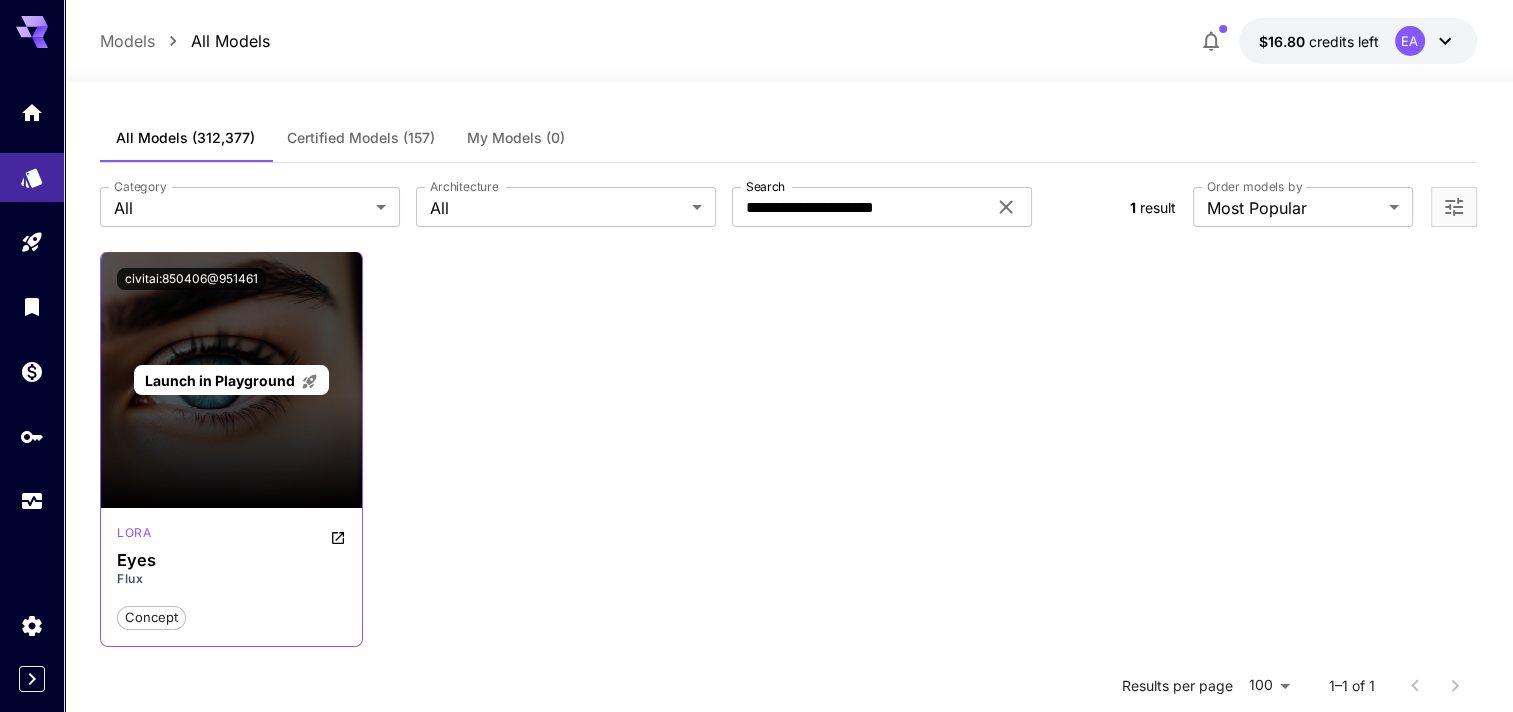 drag, startPoint x: 224, startPoint y: 401, endPoint x: 204, endPoint y: 386, distance: 25 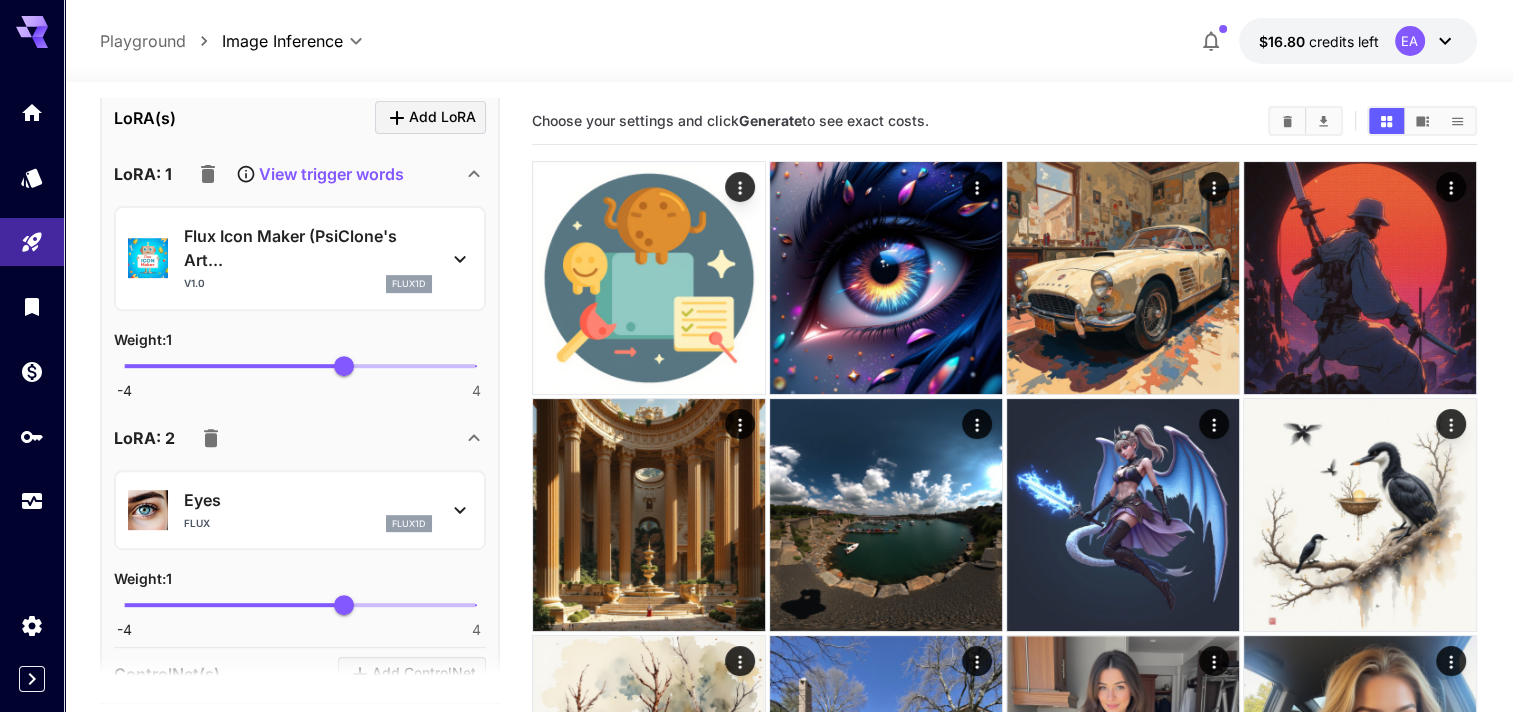 scroll, scrollTop: 900, scrollLeft: 0, axis: vertical 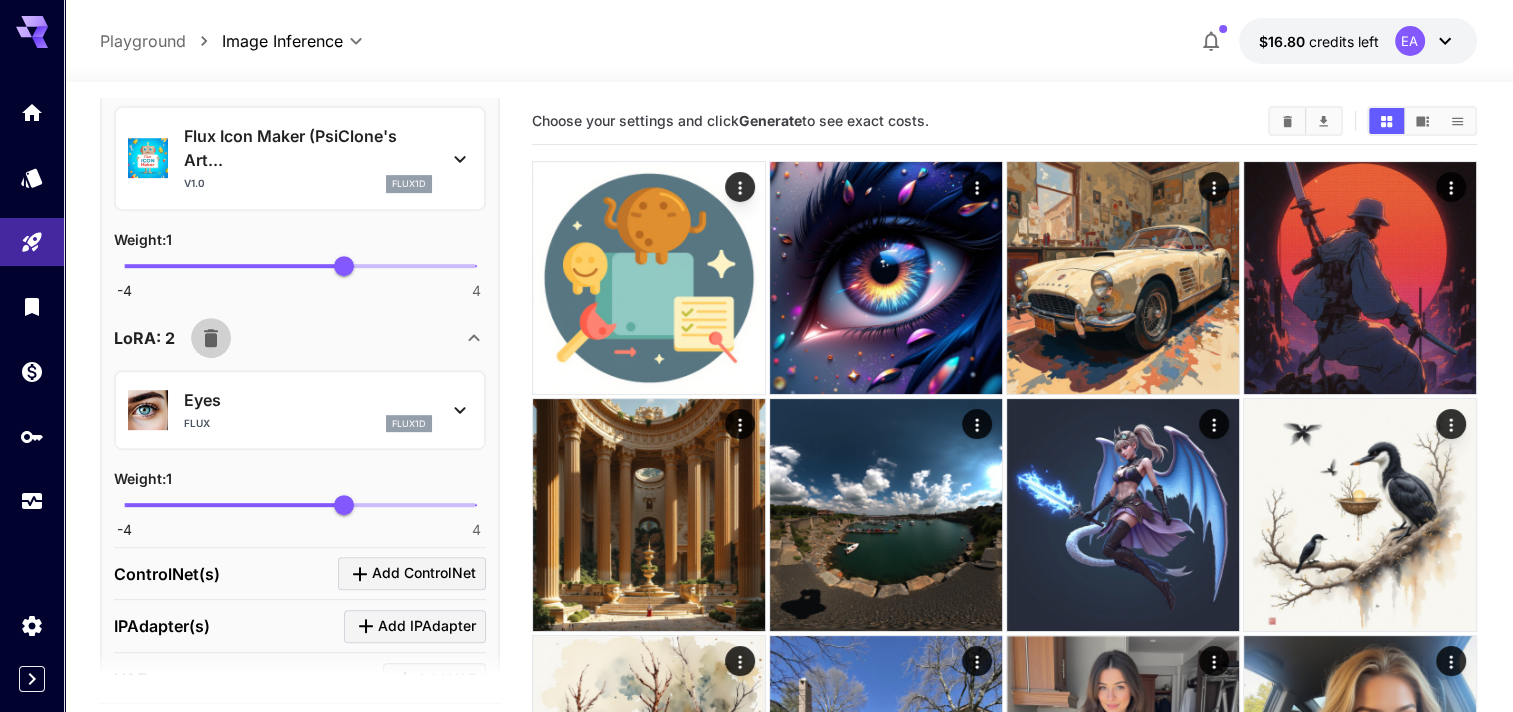 click at bounding box center [211, 338] 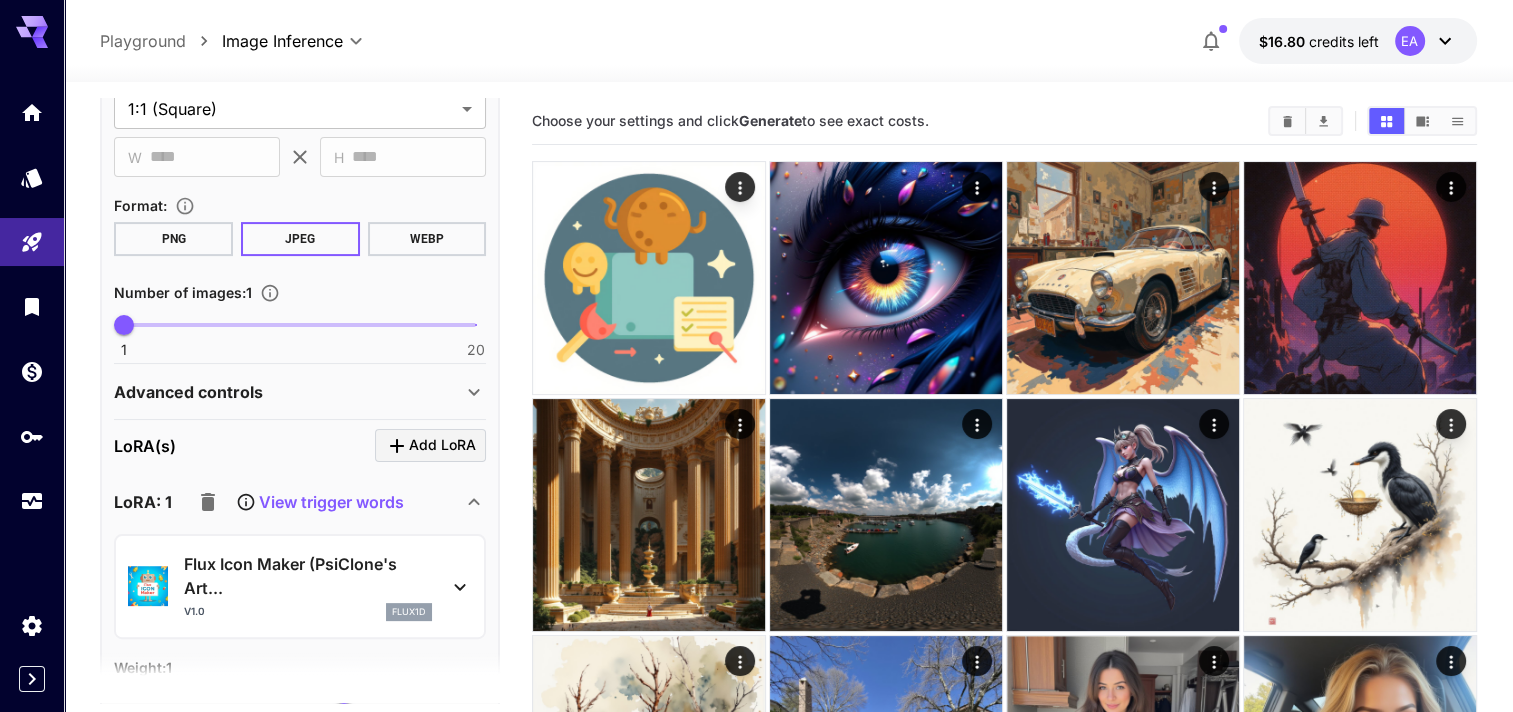 scroll, scrollTop: 372, scrollLeft: 0, axis: vertical 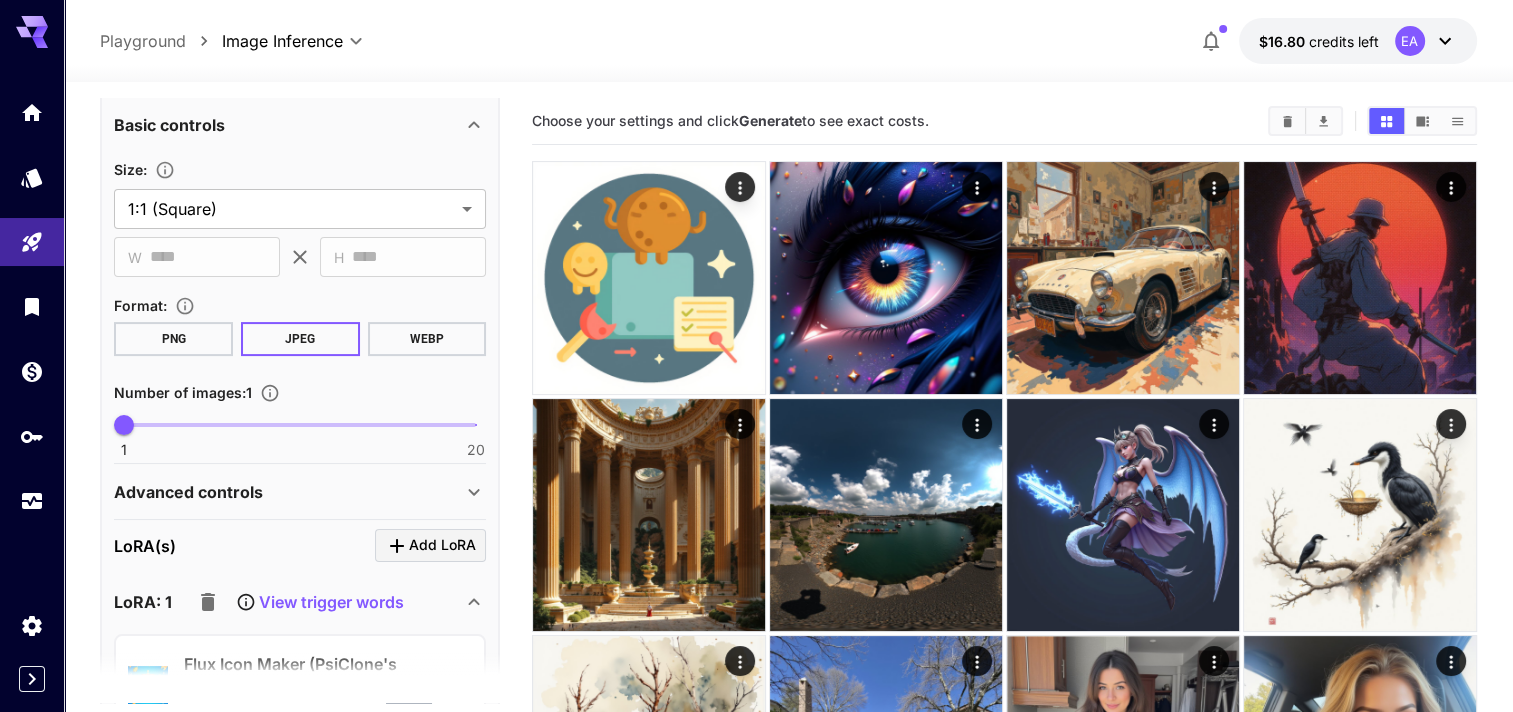 click 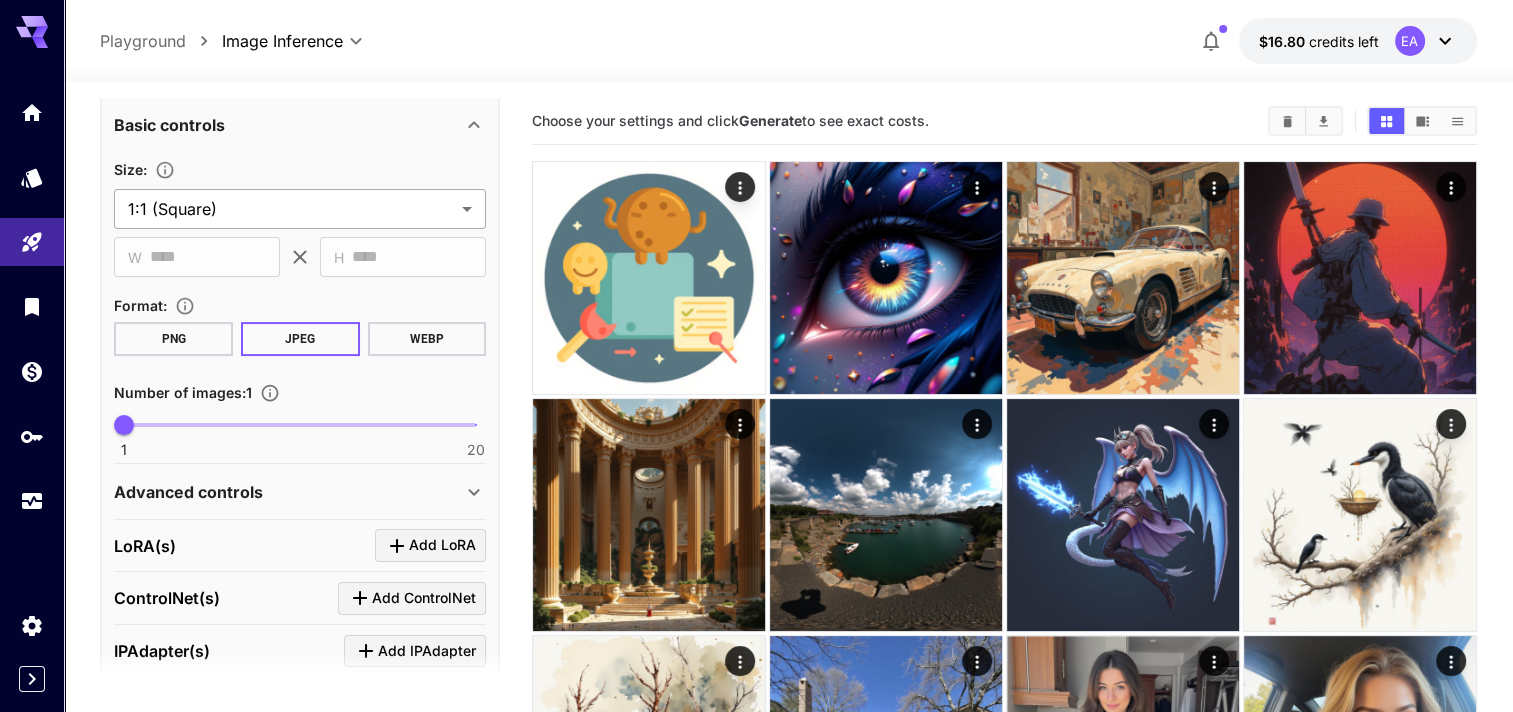 scroll, scrollTop: 272, scrollLeft: 0, axis: vertical 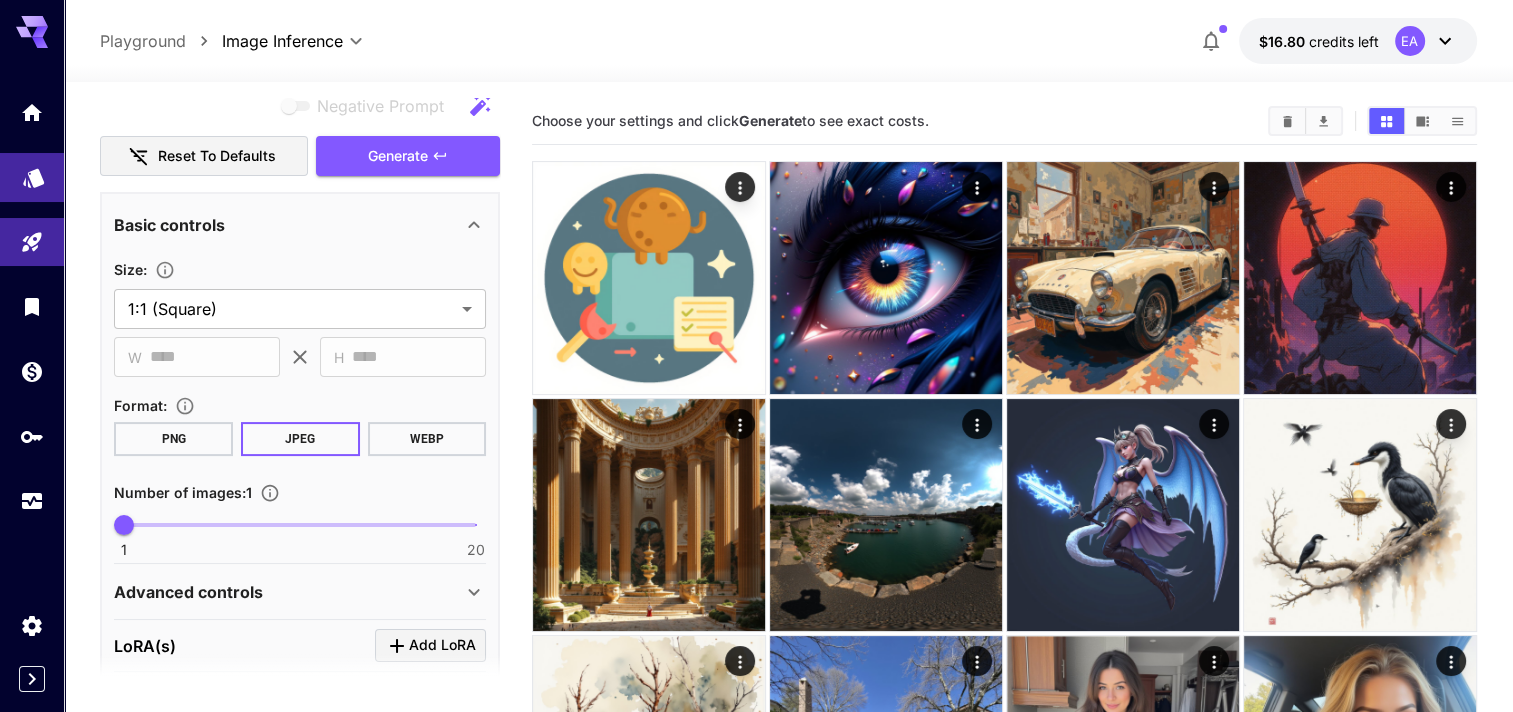 click at bounding box center [32, 177] 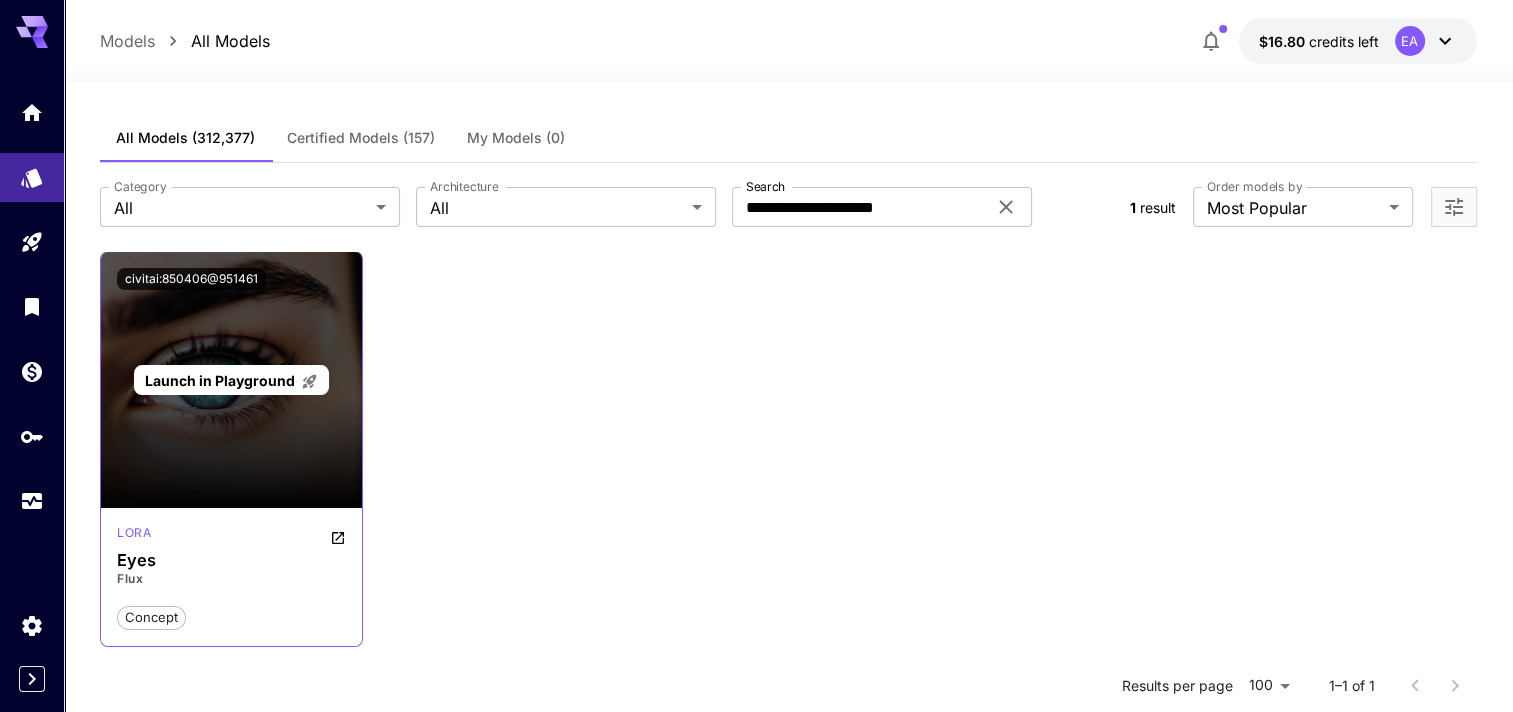click on "Launch in Playground" at bounding box center (220, 380) 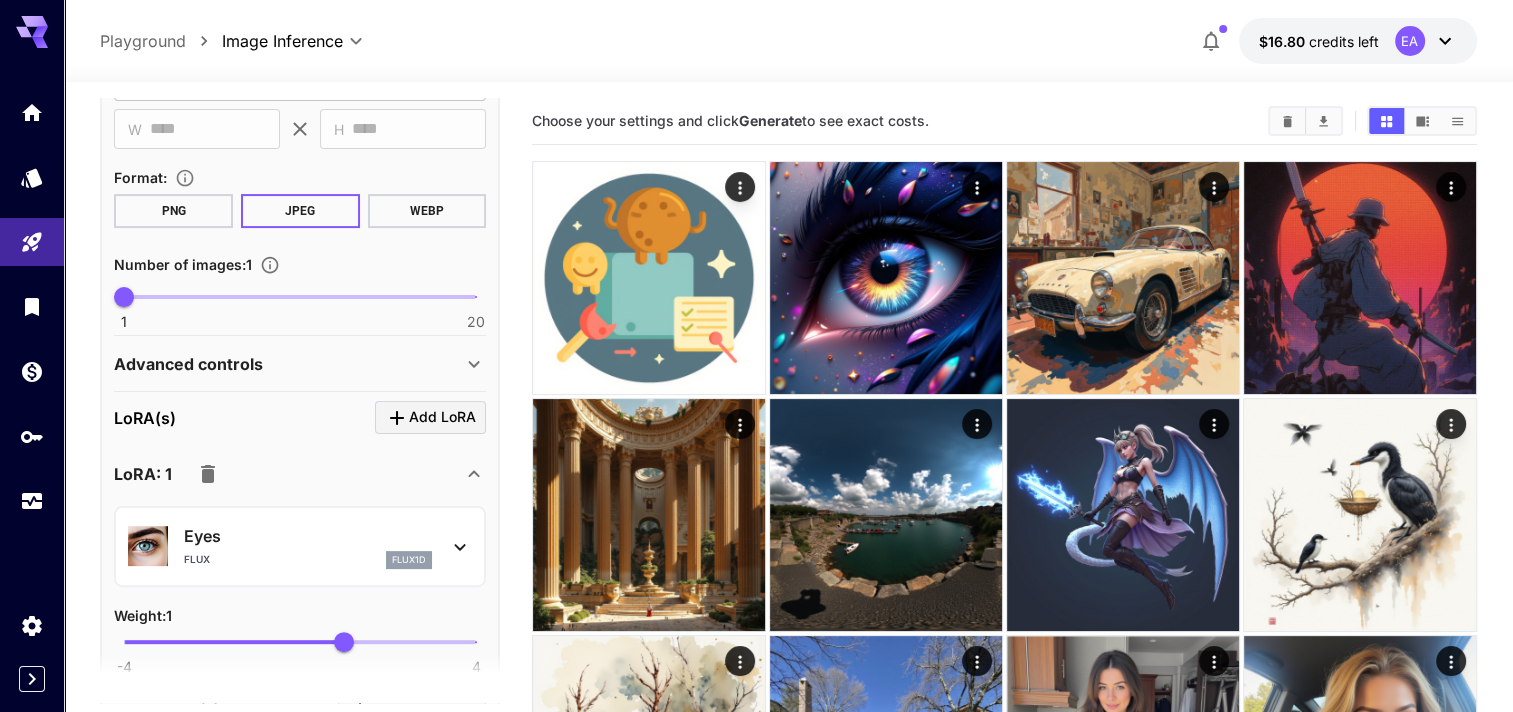 scroll, scrollTop: 600, scrollLeft: 0, axis: vertical 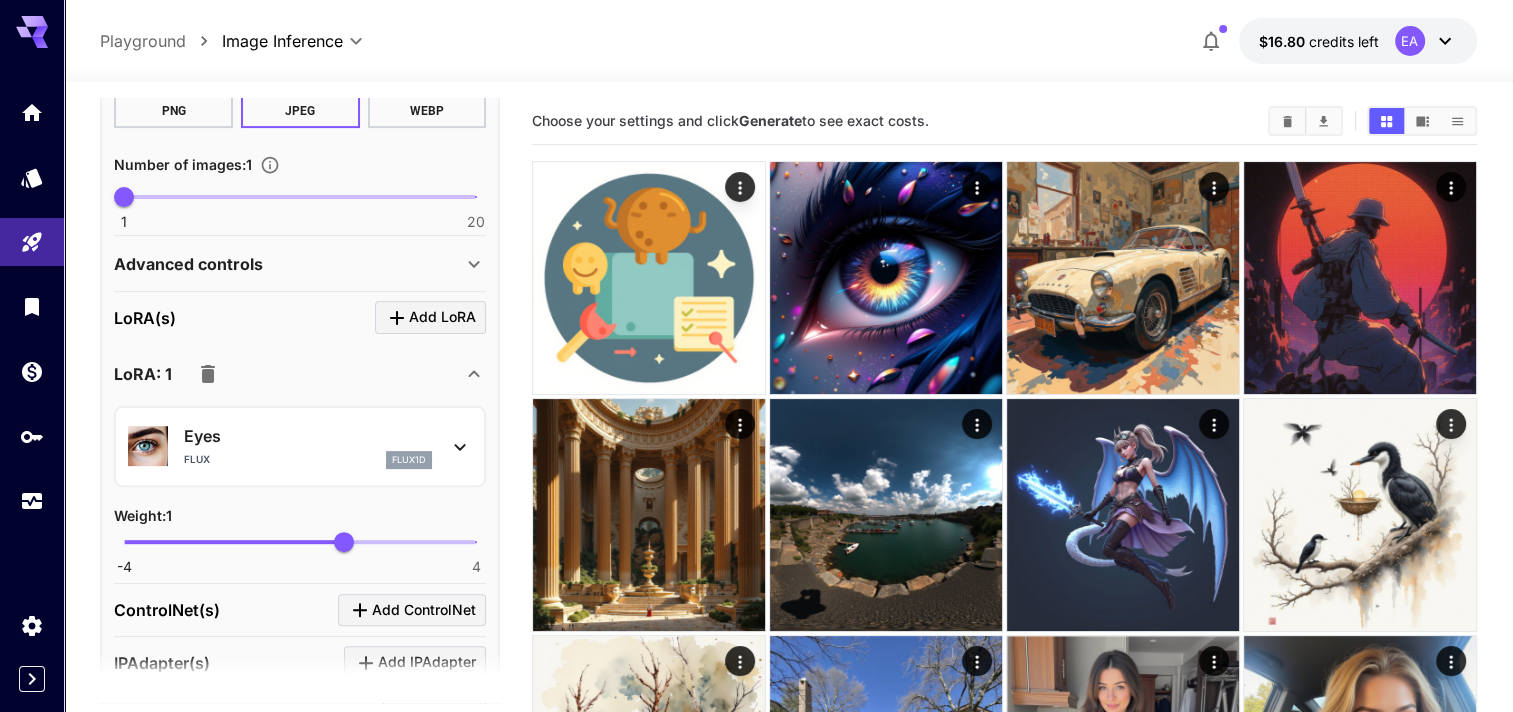 click on "Eyes" at bounding box center [308, 436] 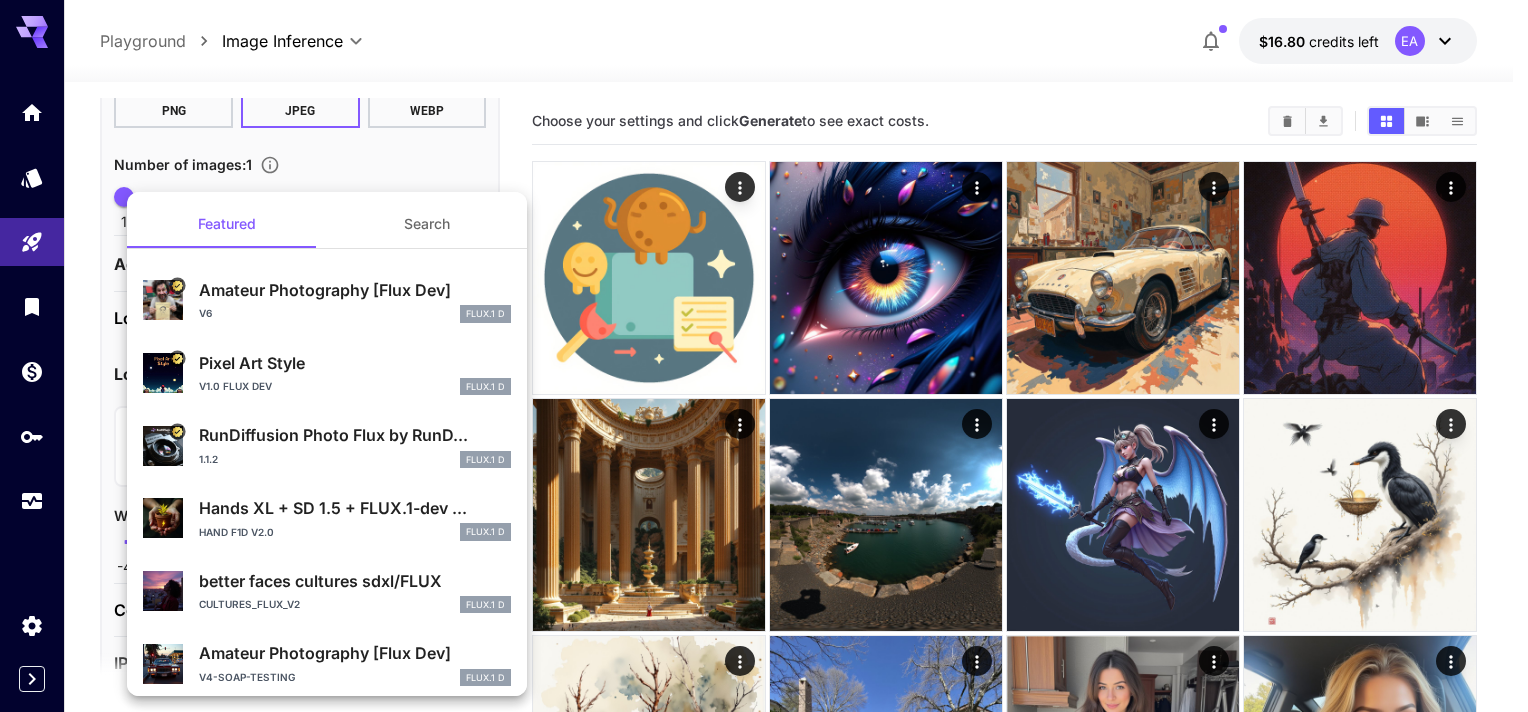 drag, startPoint x: 219, startPoint y: 433, endPoint x: 96, endPoint y: 471, distance: 128.73616 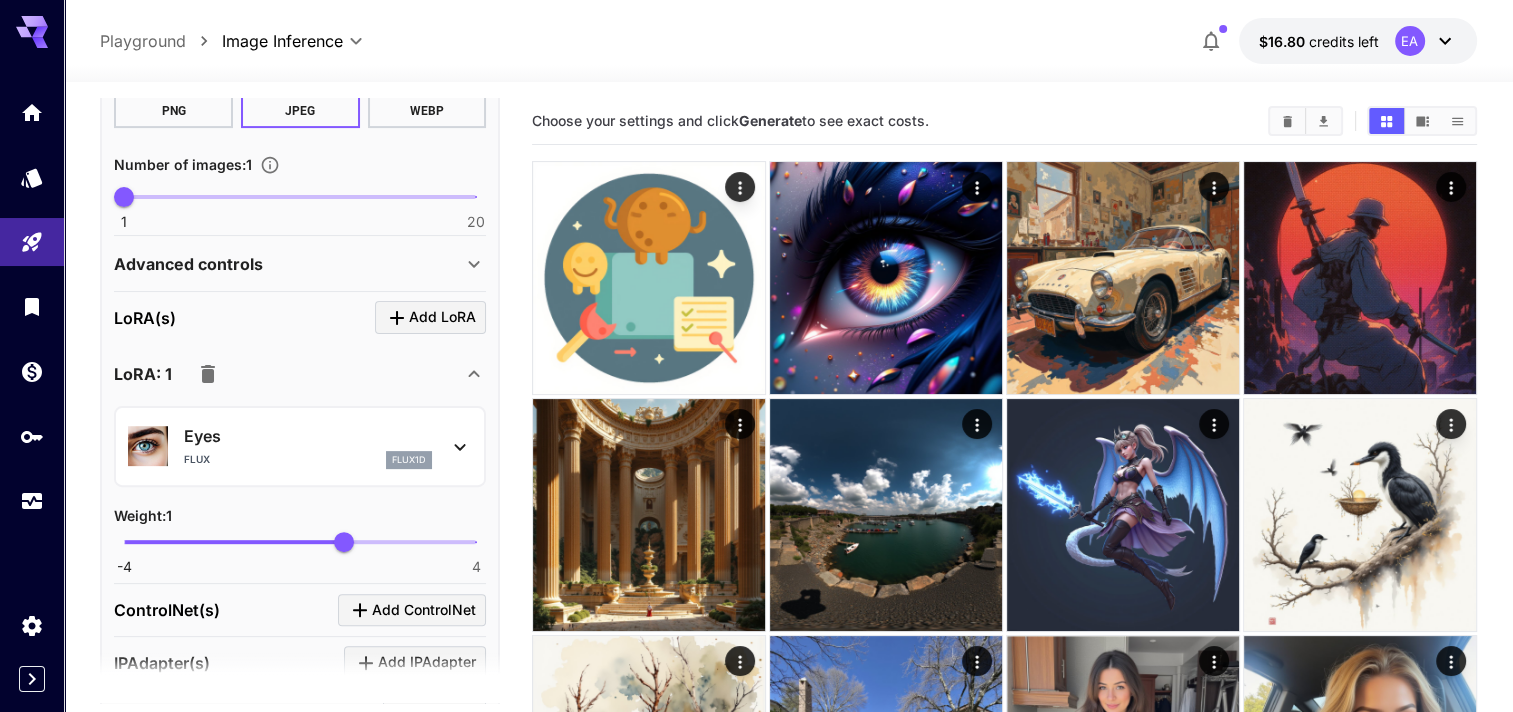 click on "Eyes" at bounding box center [308, 436] 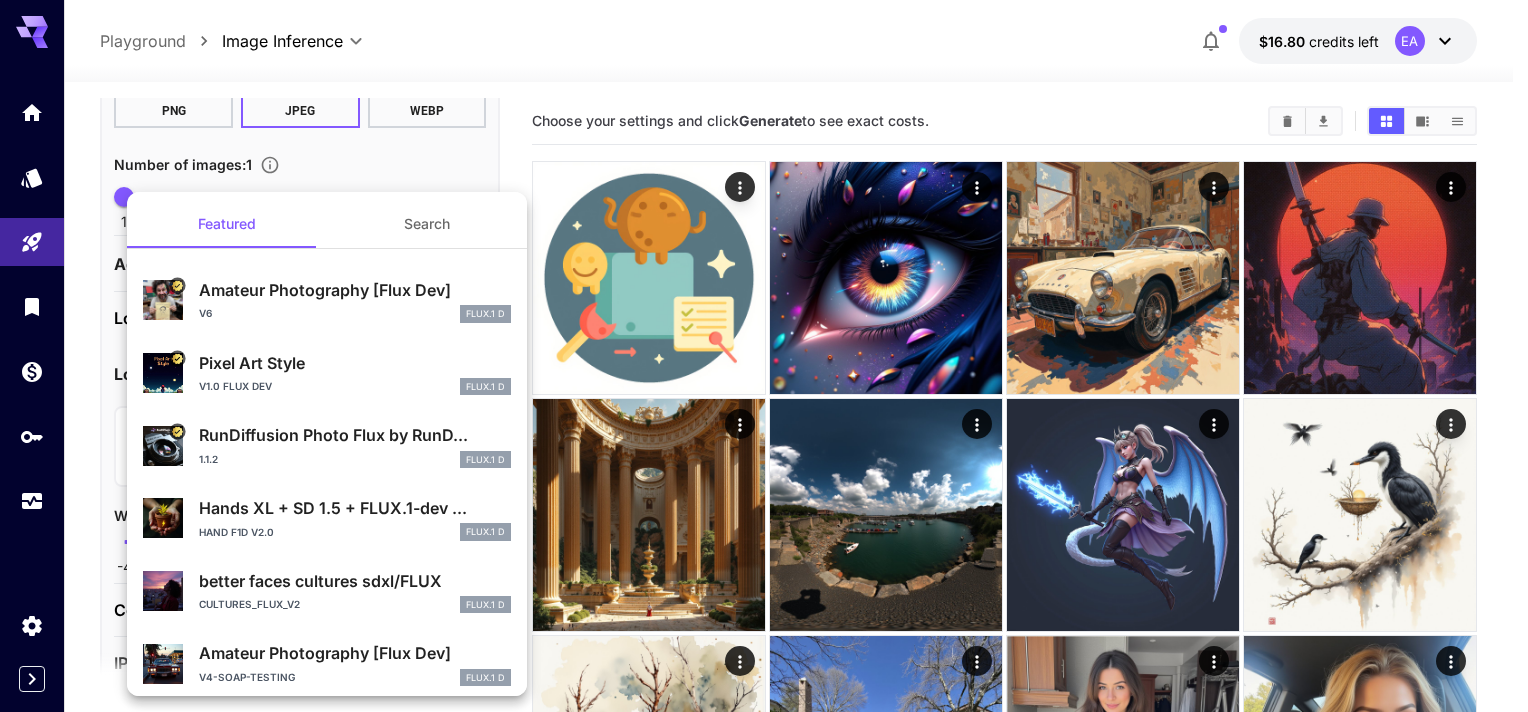 drag, startPoint x: 258, startPoint y: 435, endPoint x: 85, endPoint y: 444, distance: 173.23395 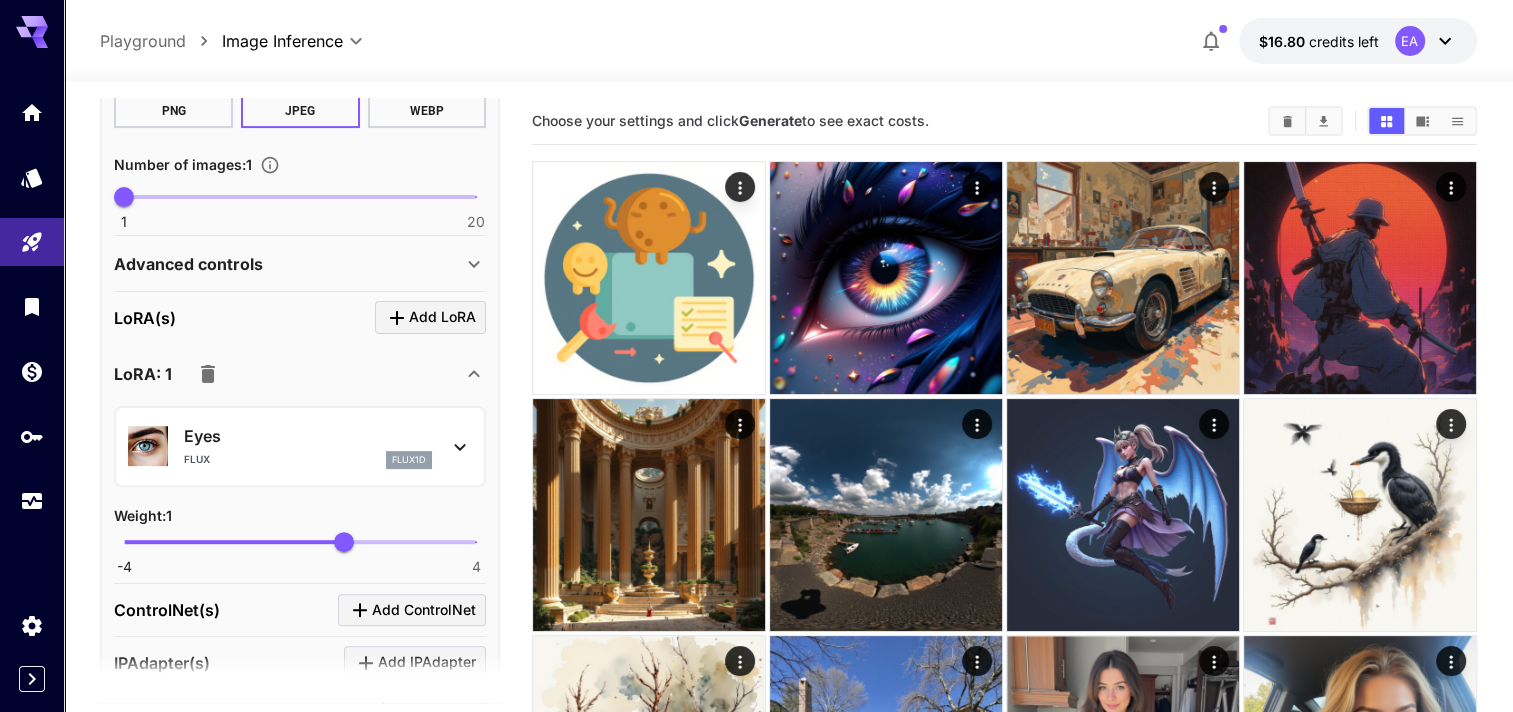 click on "Eyes" at bounding box center [308, 436] 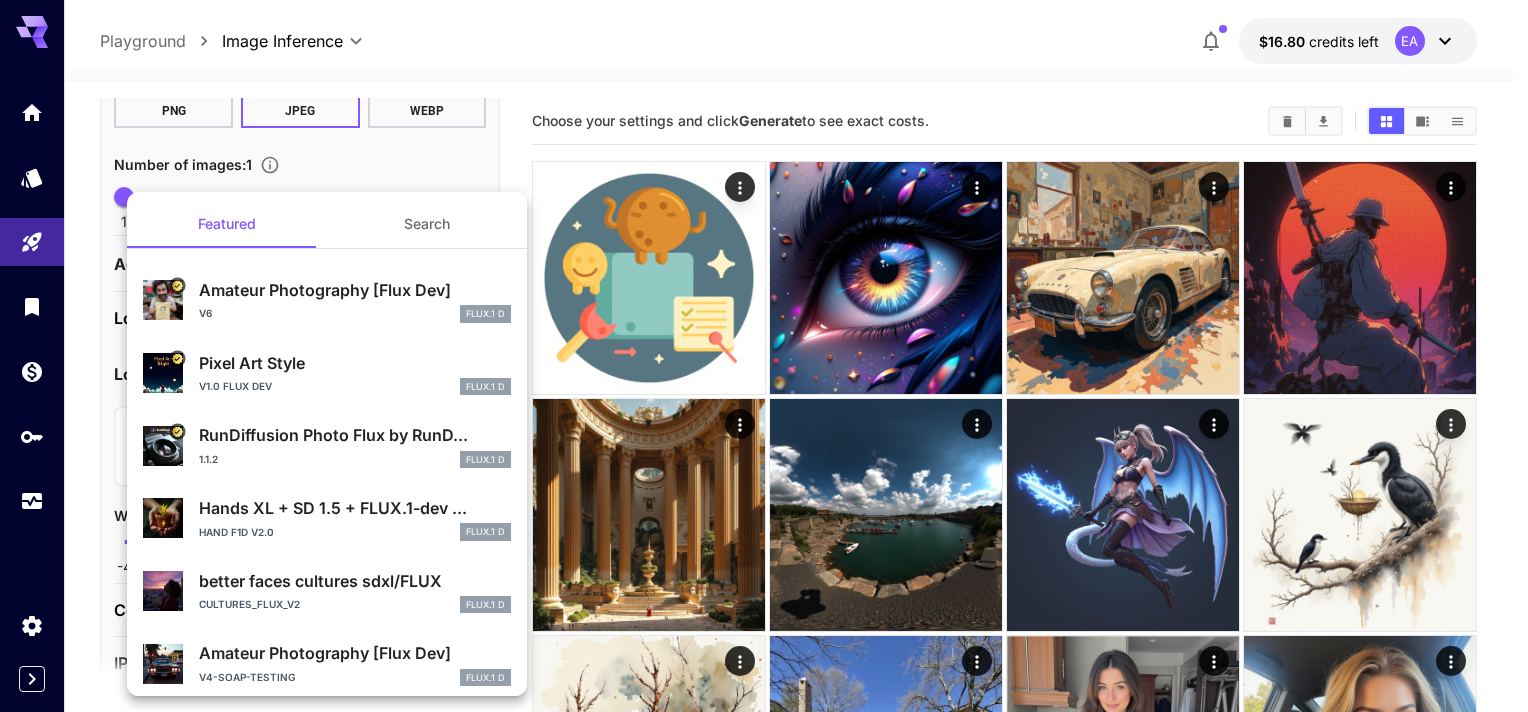 drag, startPoint x: 184, startPoint y: 437, endPoint x: 100, endPoint y: 454, distance: 85.70297 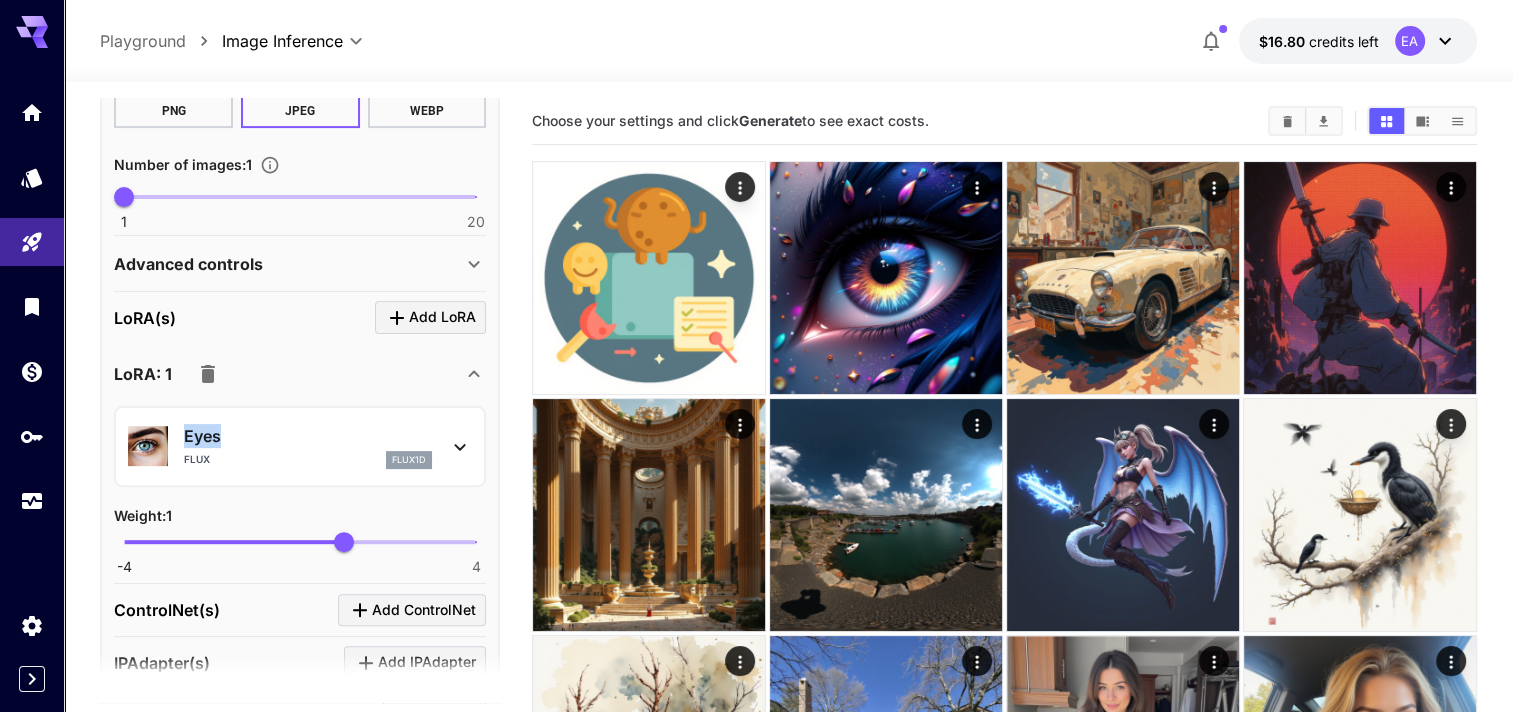 copy on "Eyes" 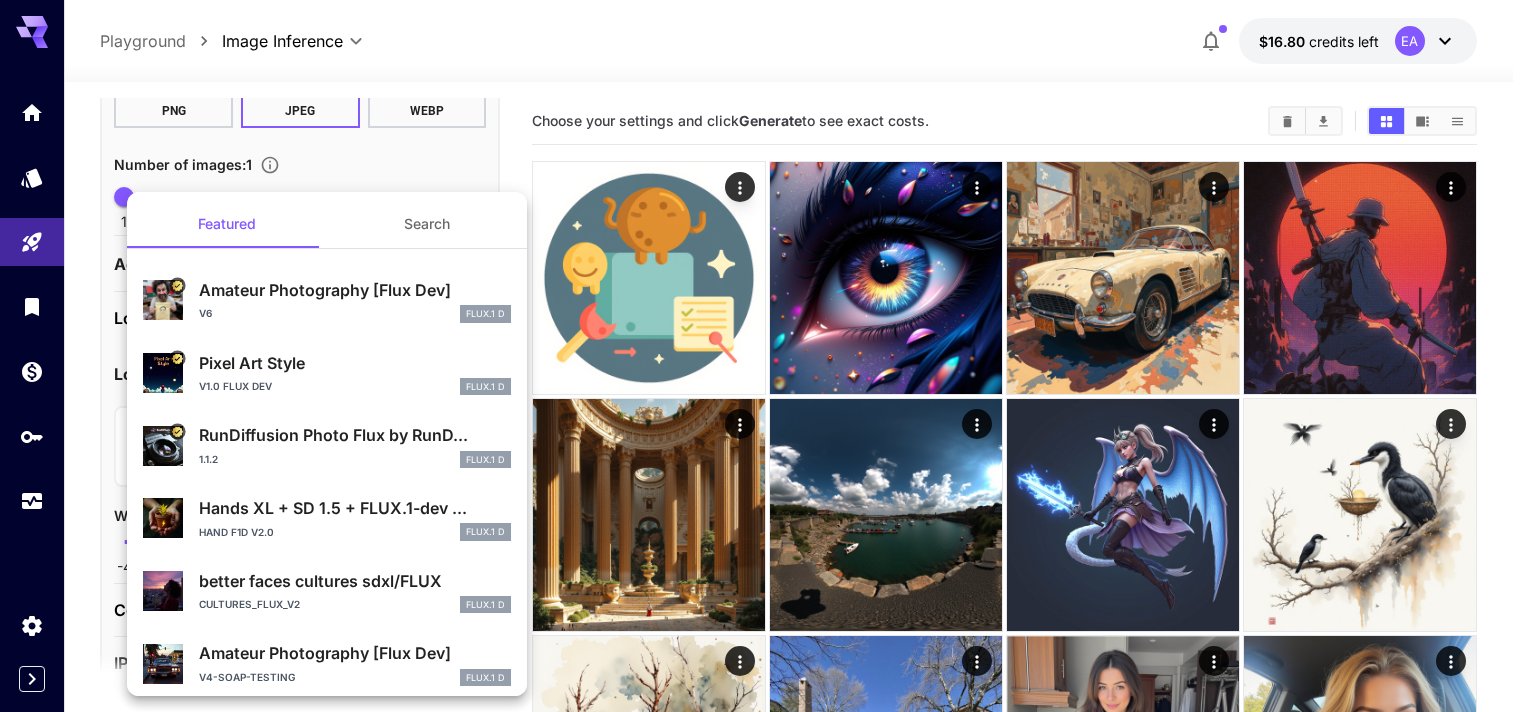 click at bounding box center [764, 356] 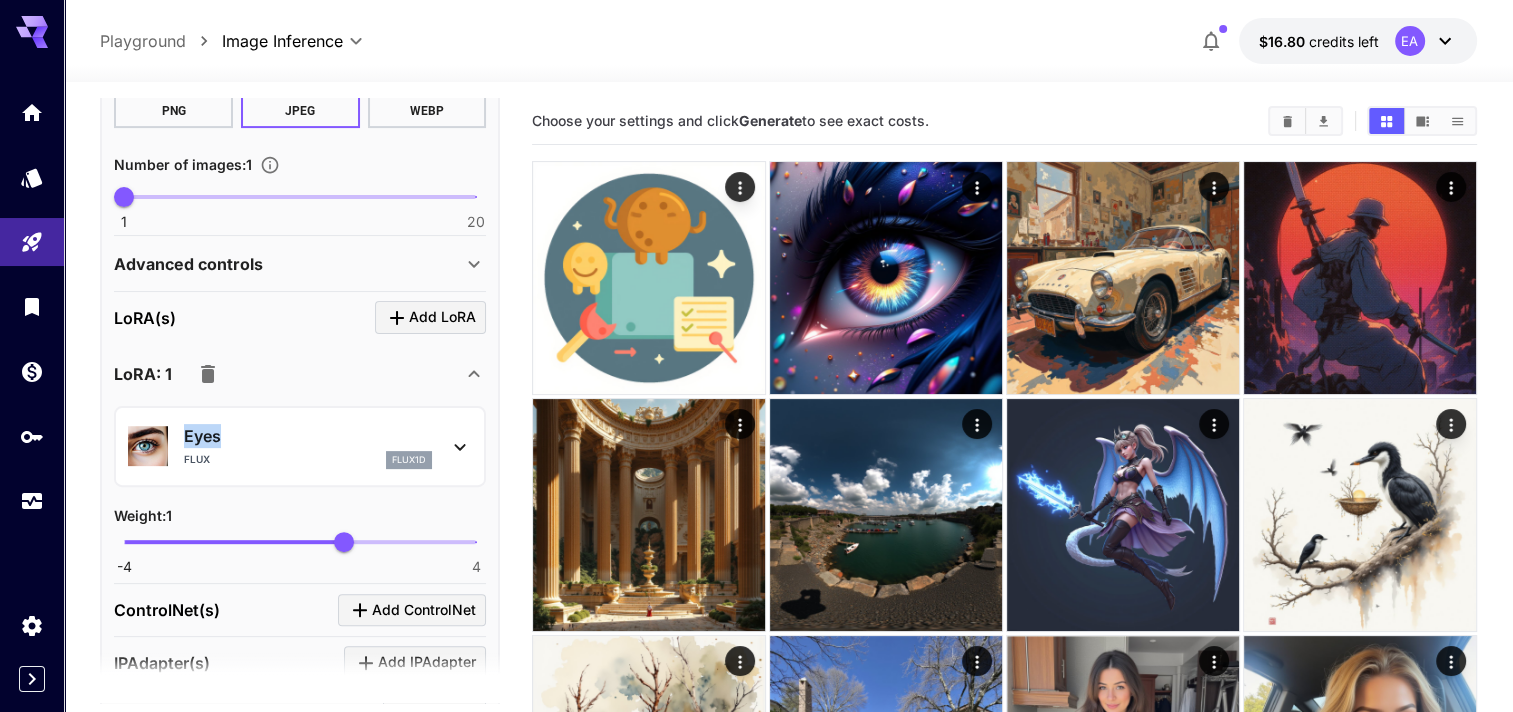 click on "Eyes" at bounding box center [308, 436] 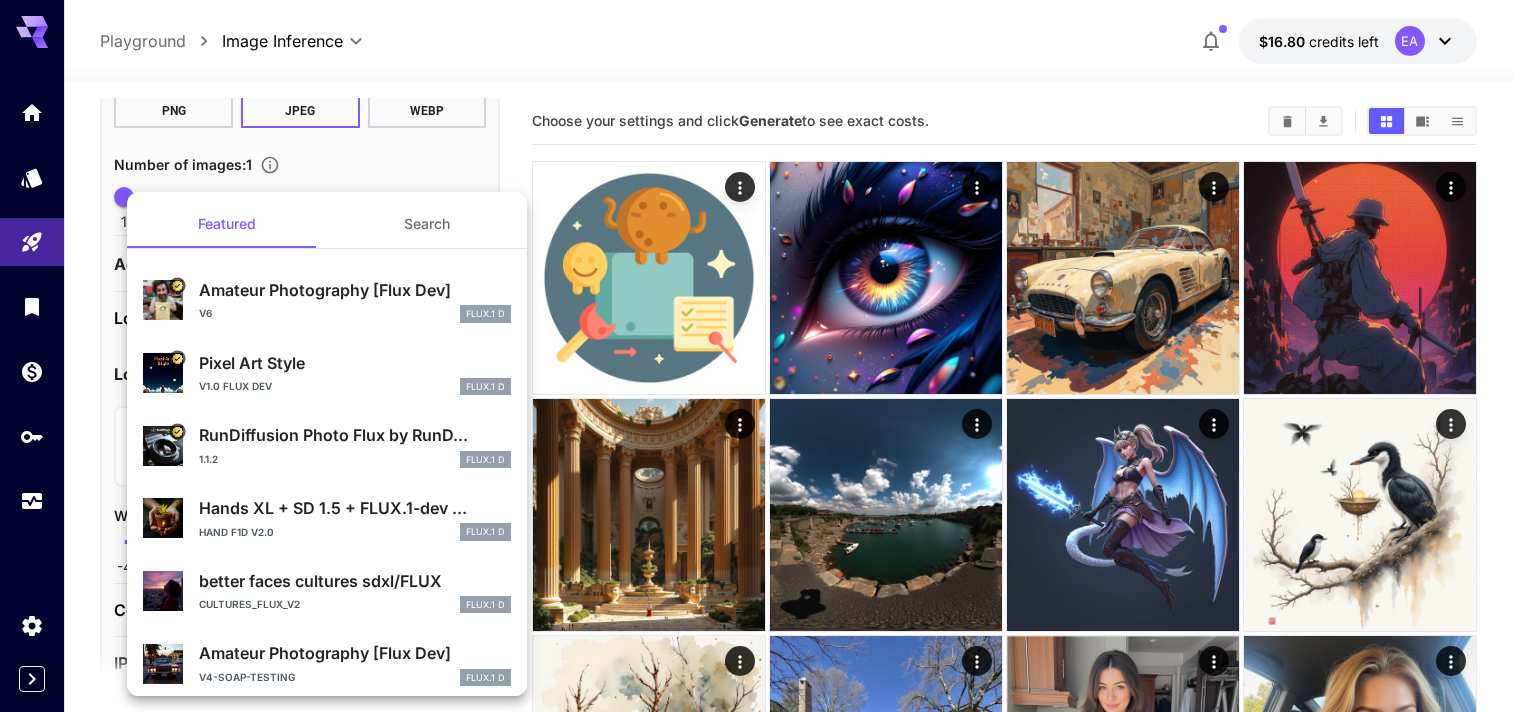 click at bounding box center [764, 356] 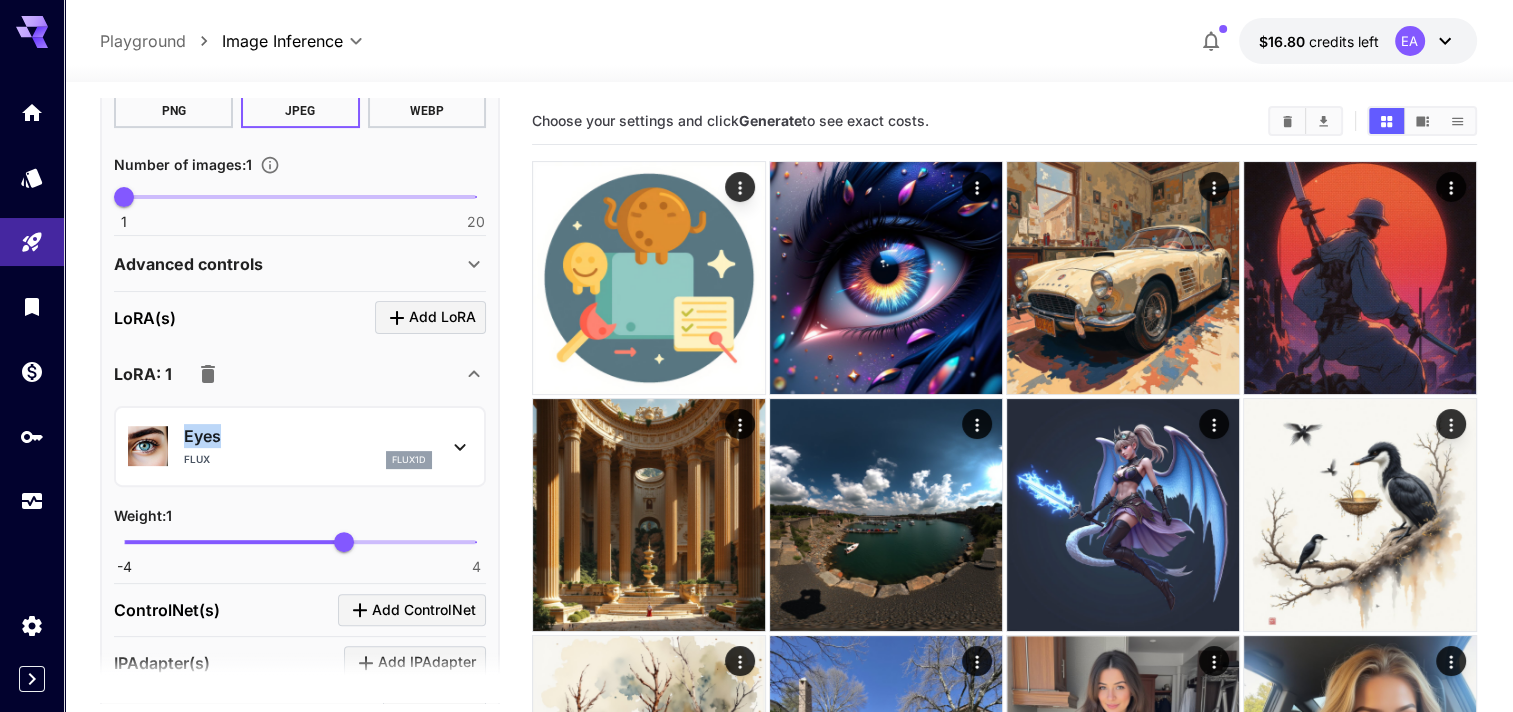 copy on "Eyes" 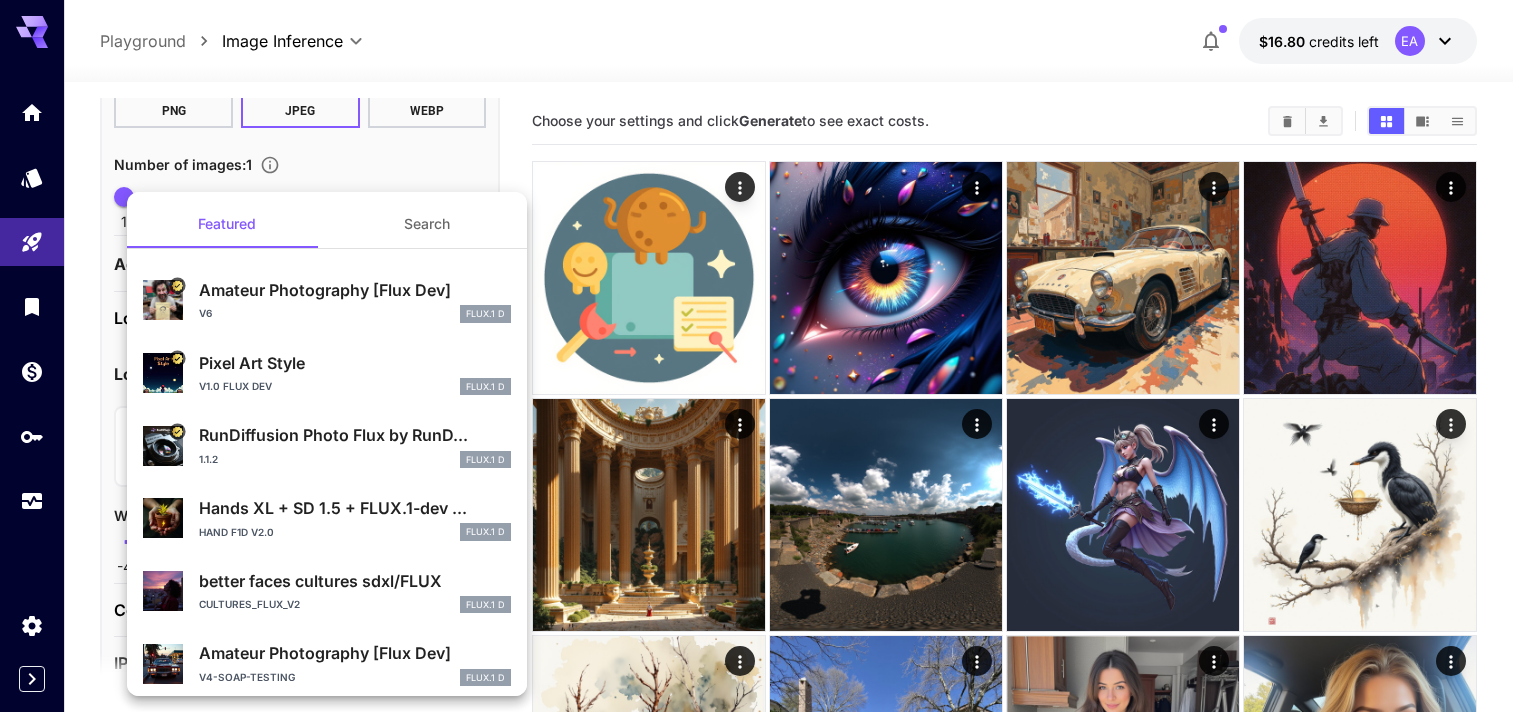 click at bounding box center (764, 356) 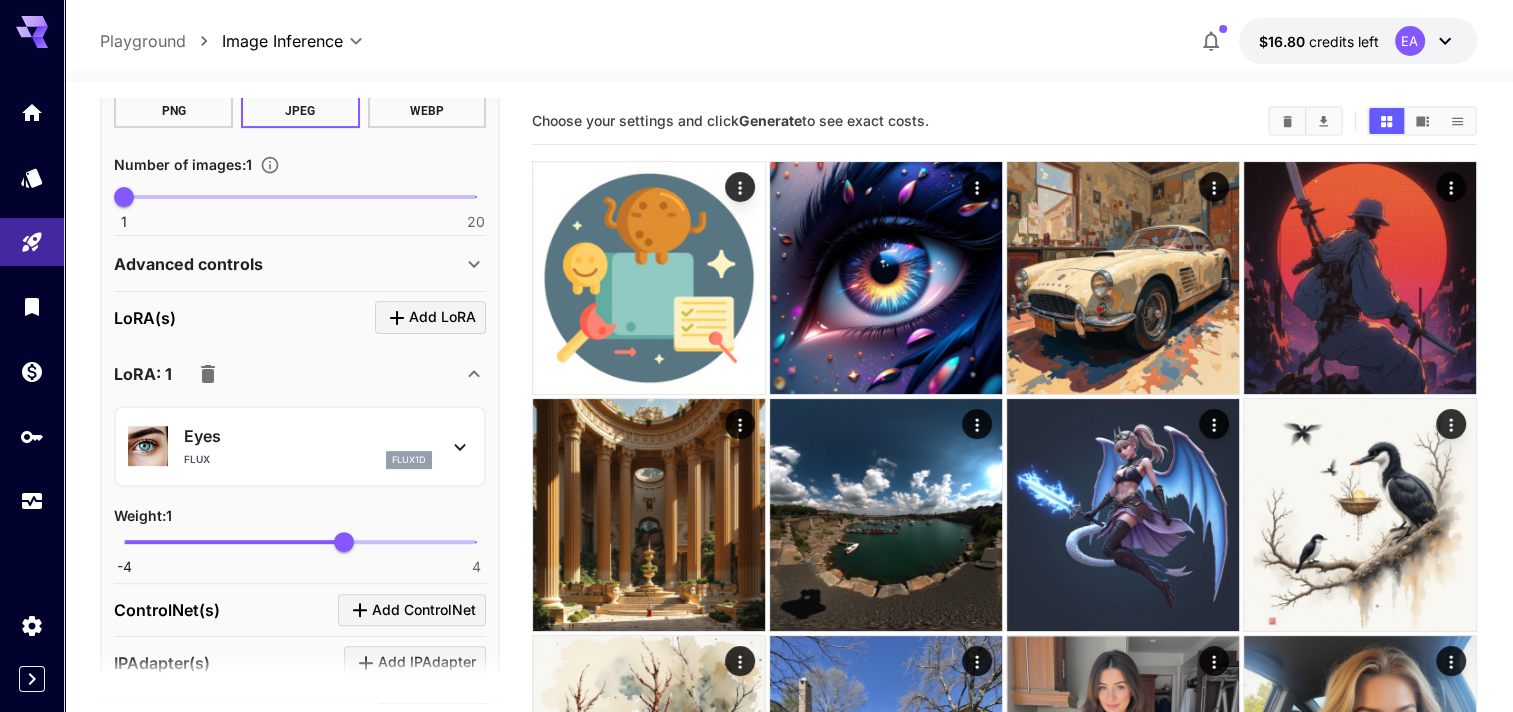 scroll, scrollTop: 200, scrollLeft: 0, axis: vertical 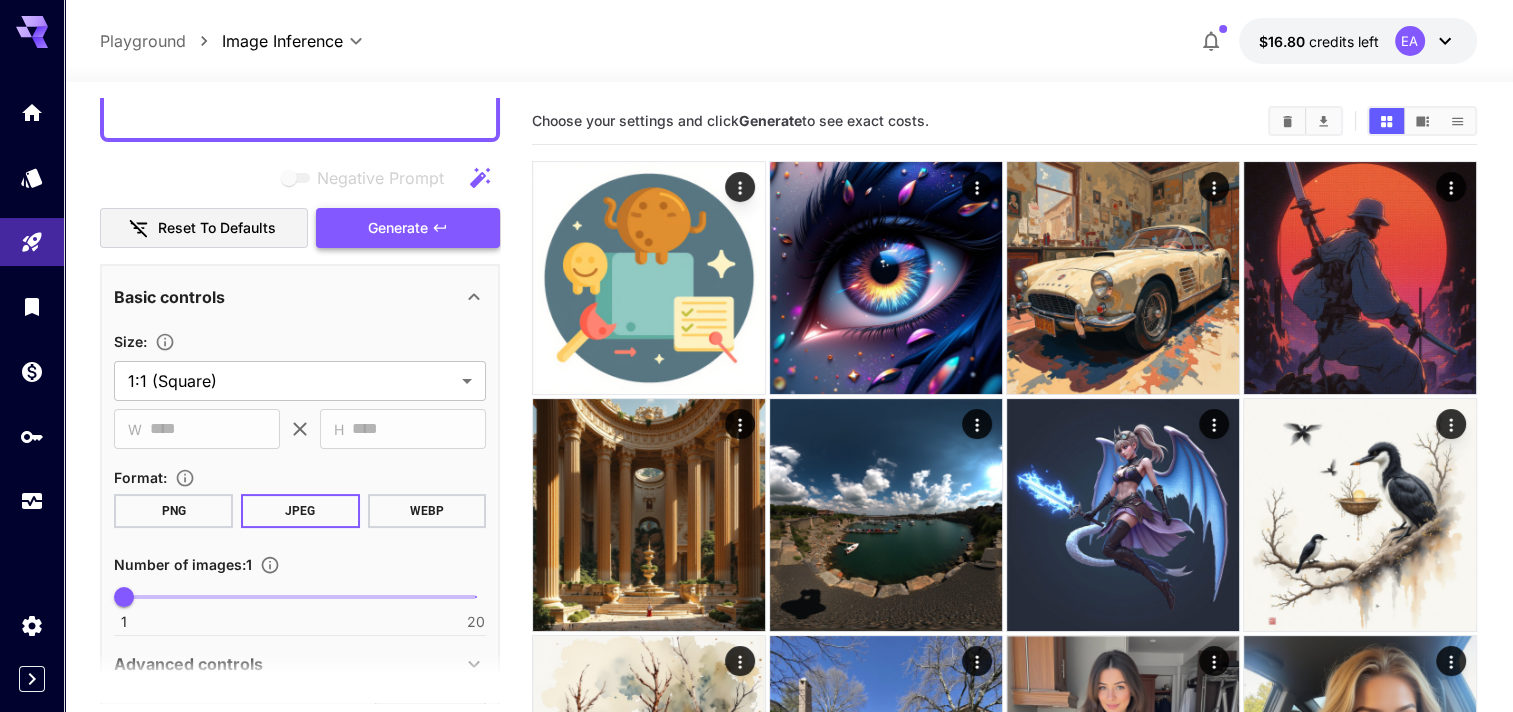 click on "Generate" at bounding box center [398, 228] 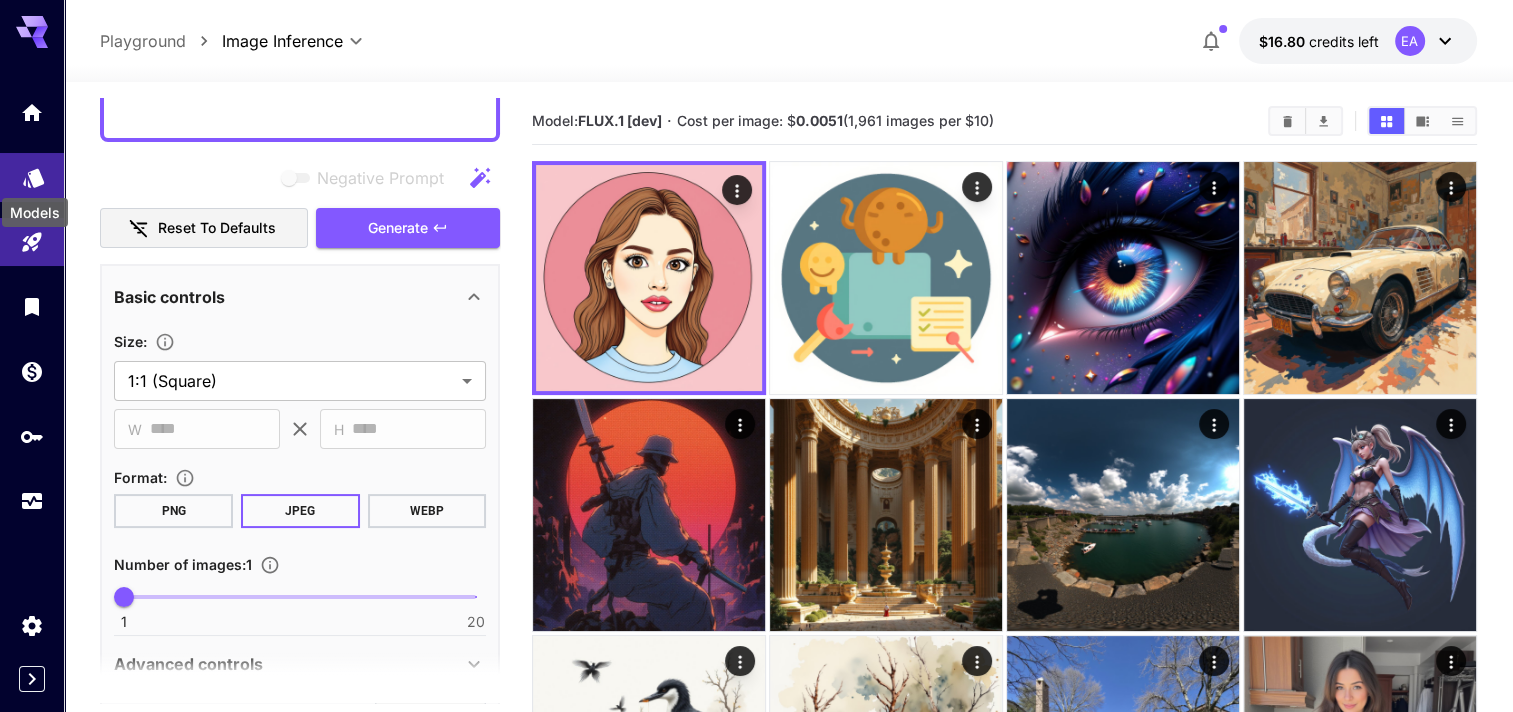 click 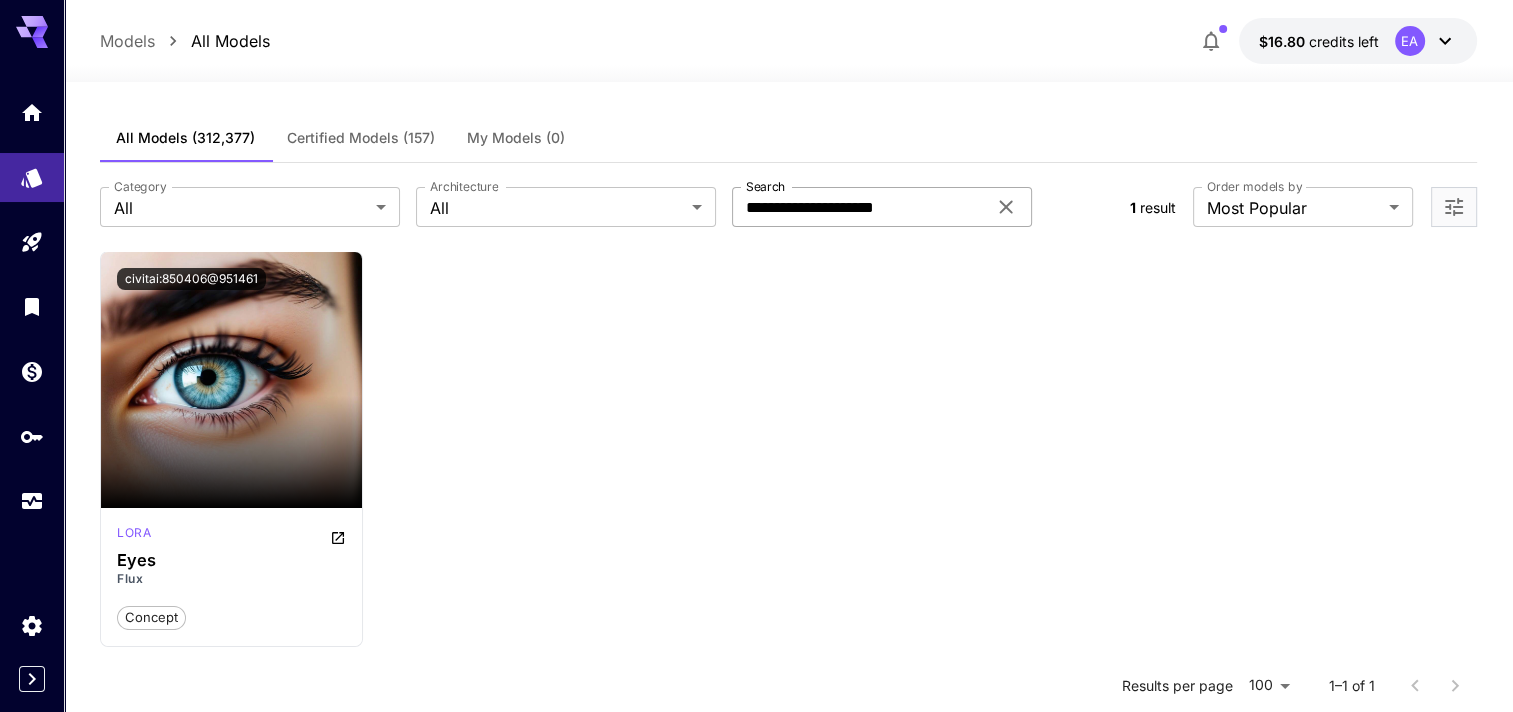 click 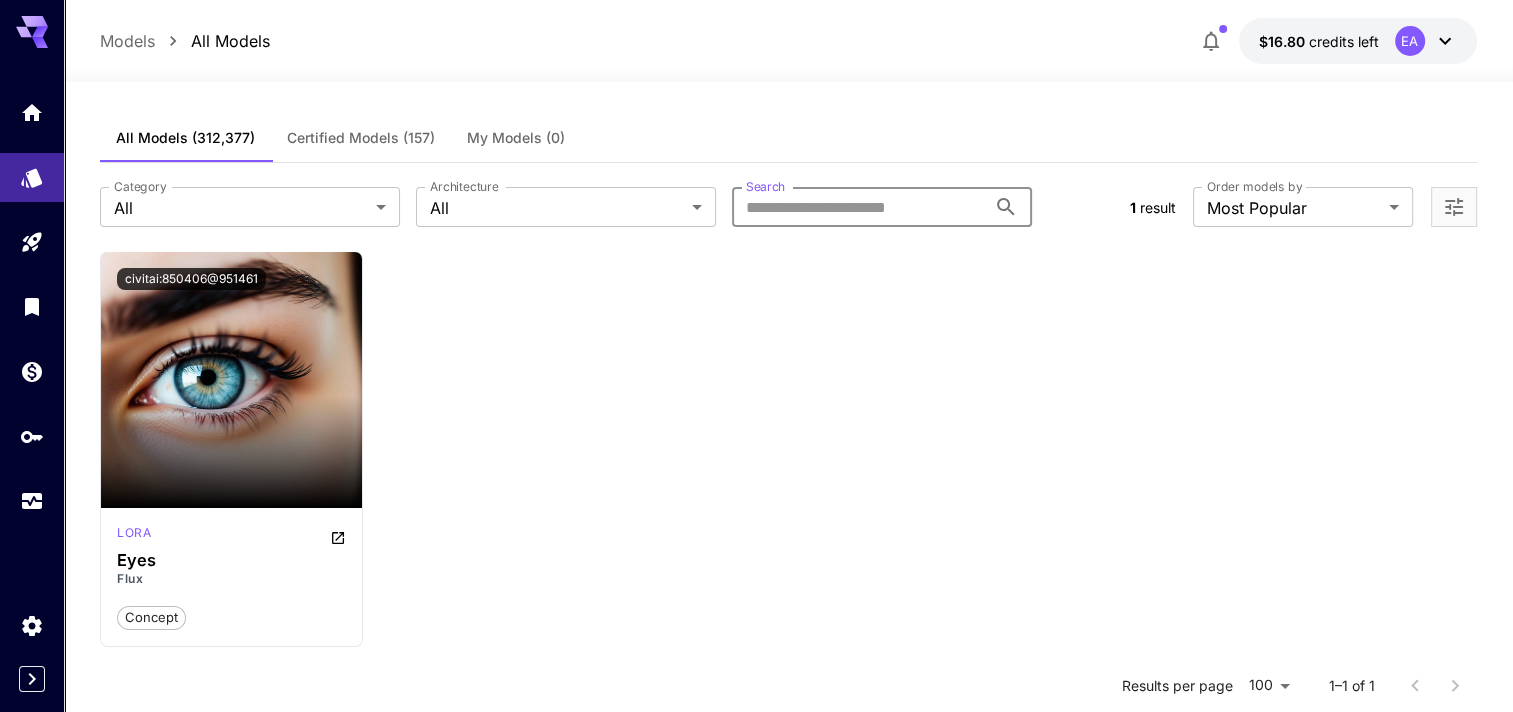 click on "Search" at bounding box center [859, 207] 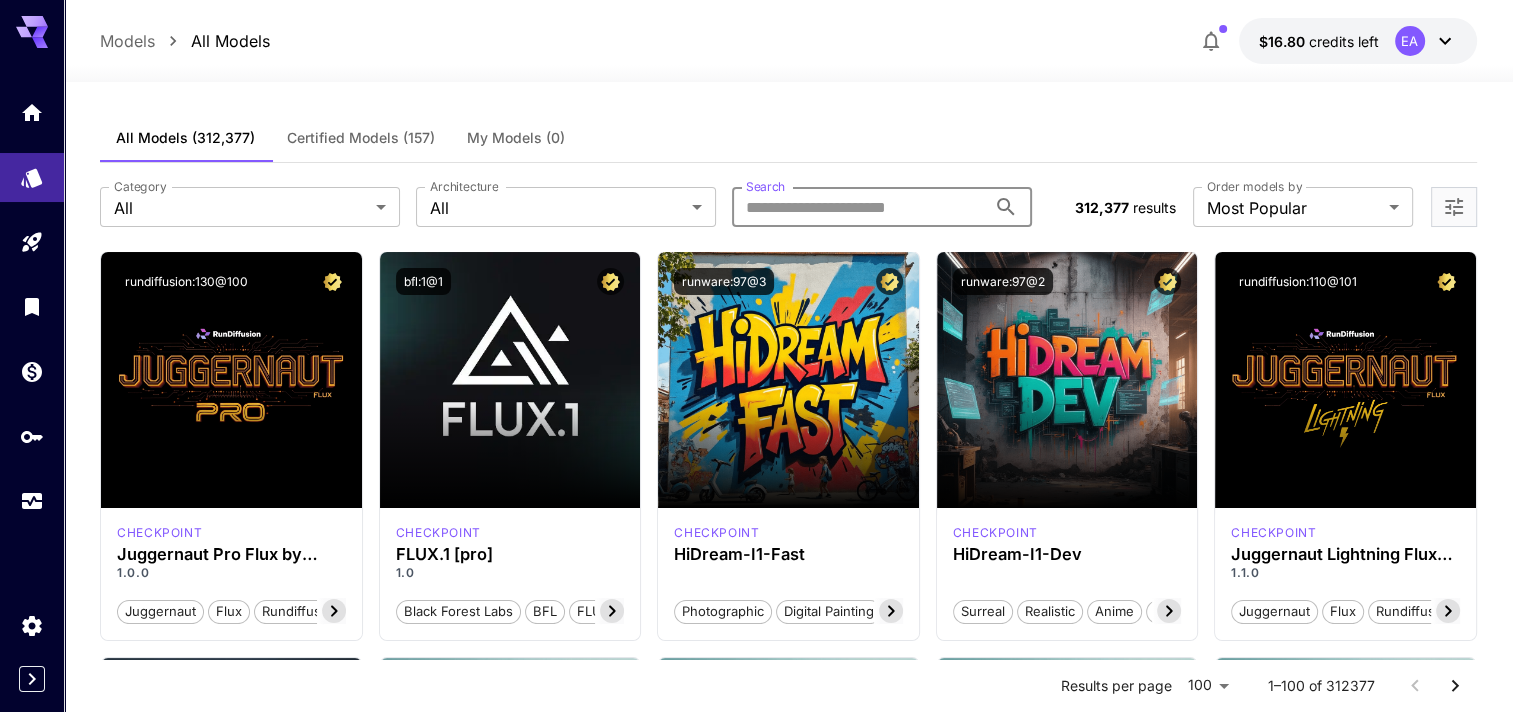 paste on "**********" 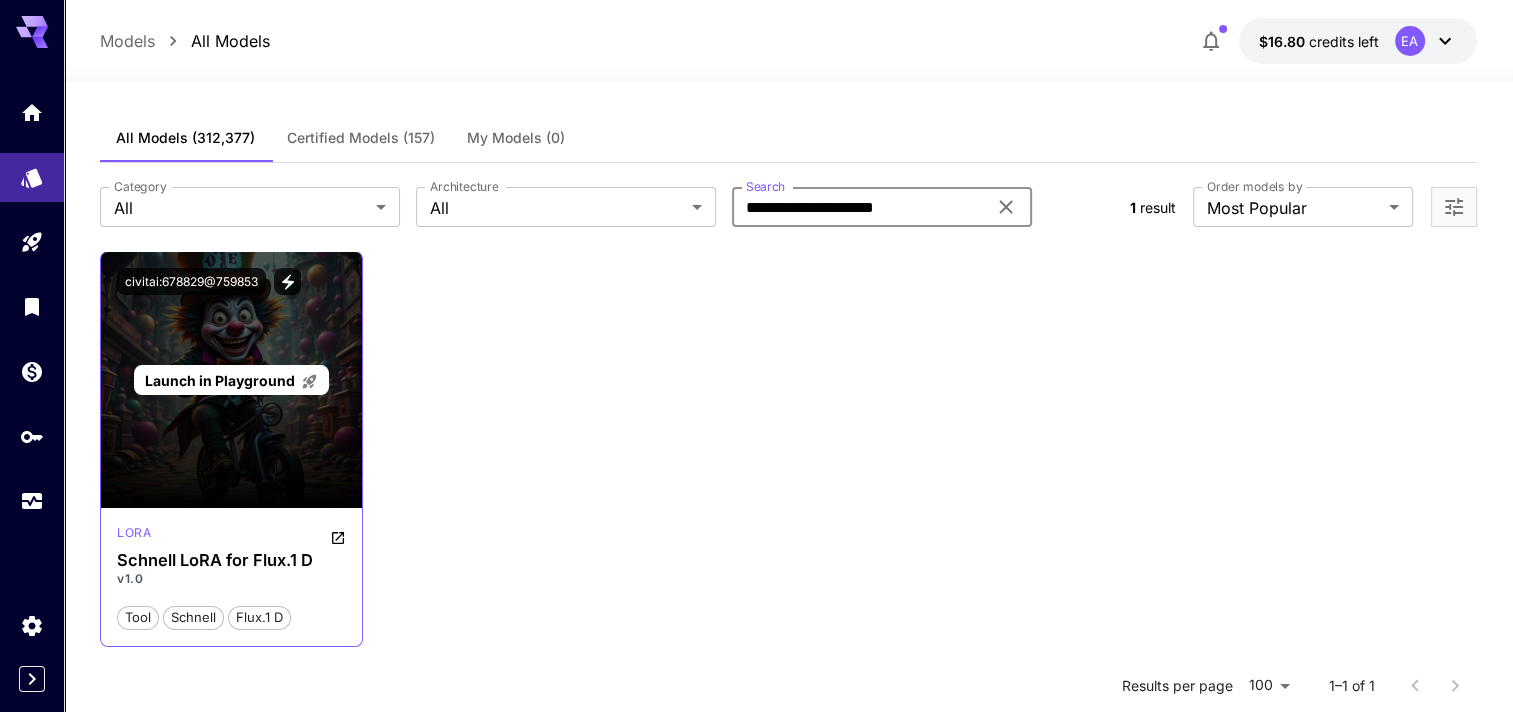 type on "**********" 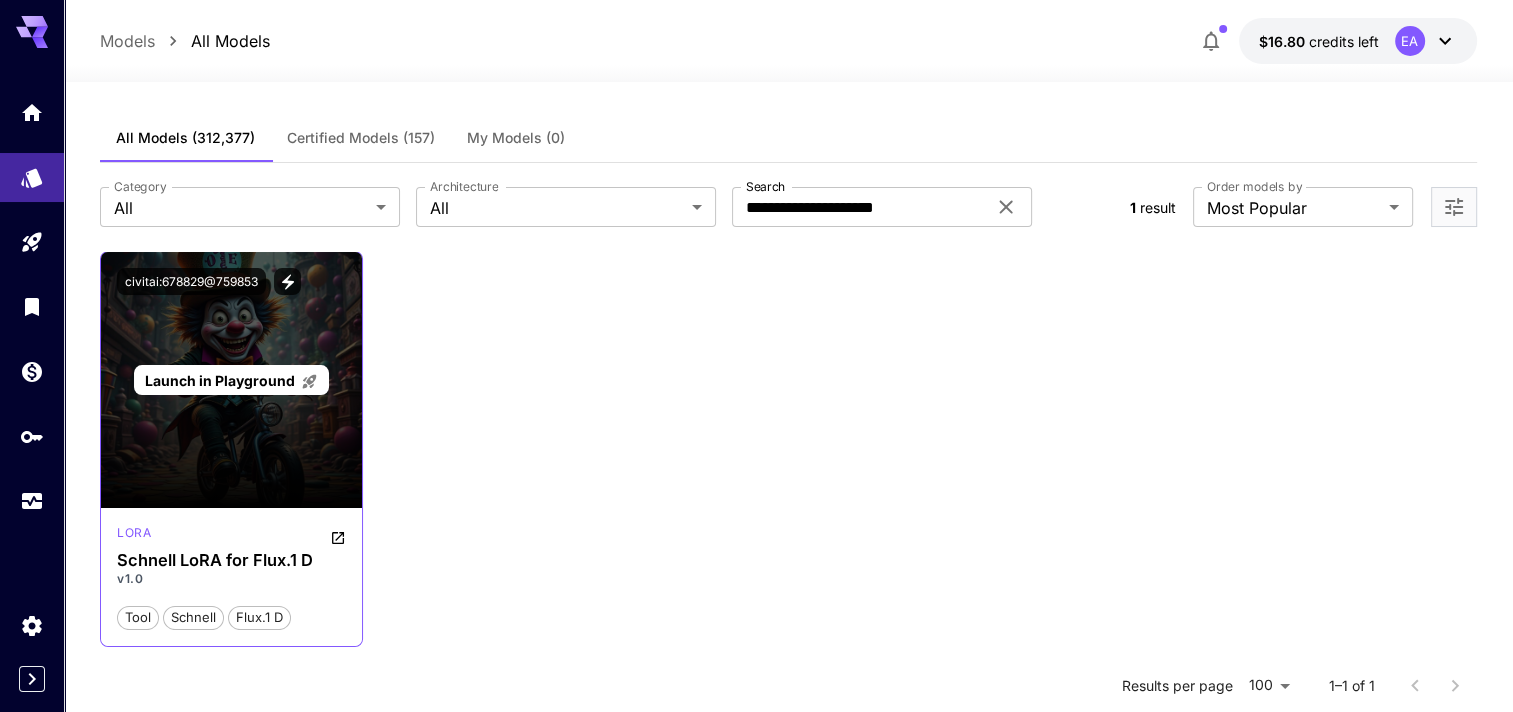 click on "Launch in Playground" at bounding box center (220, 380) 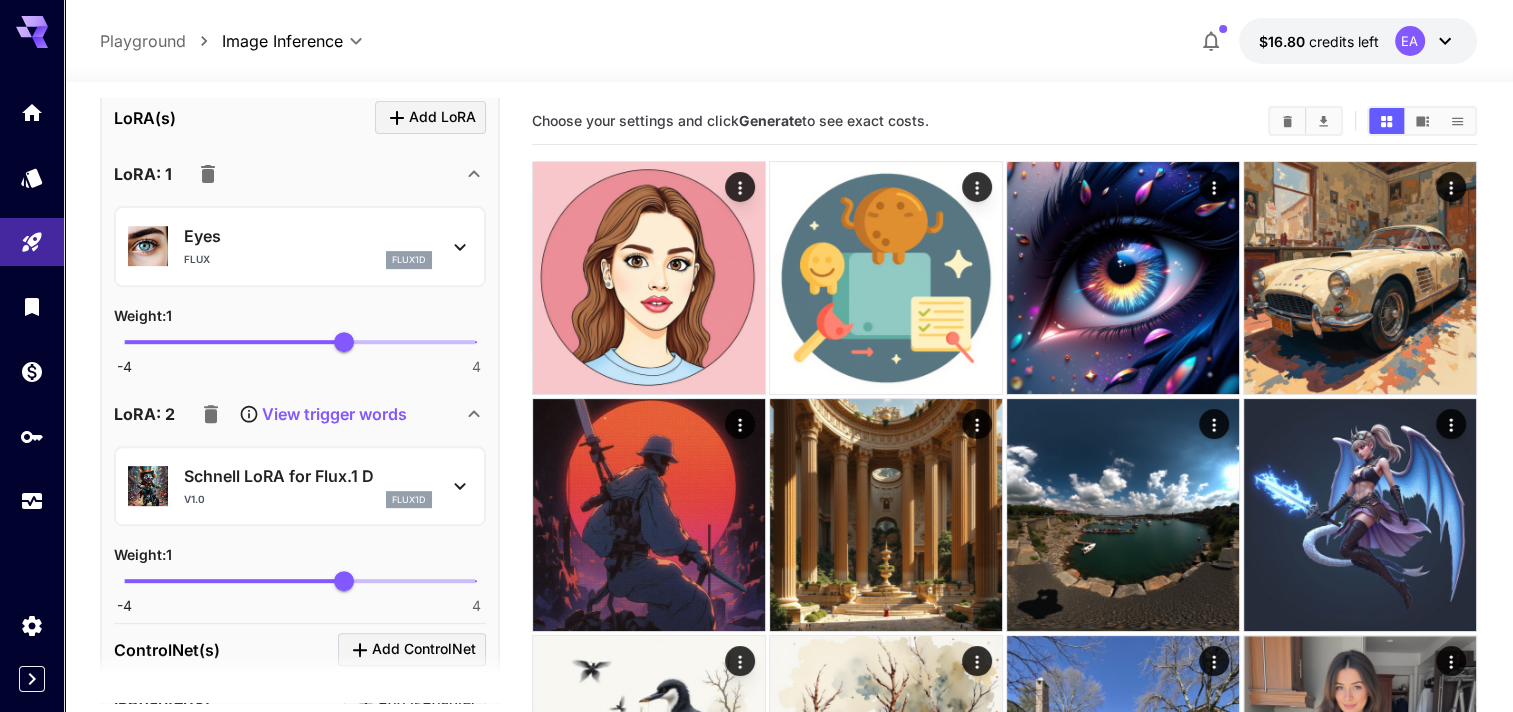 scroll, scrollTop: 700, scrollLeft: 0, axis: vertical 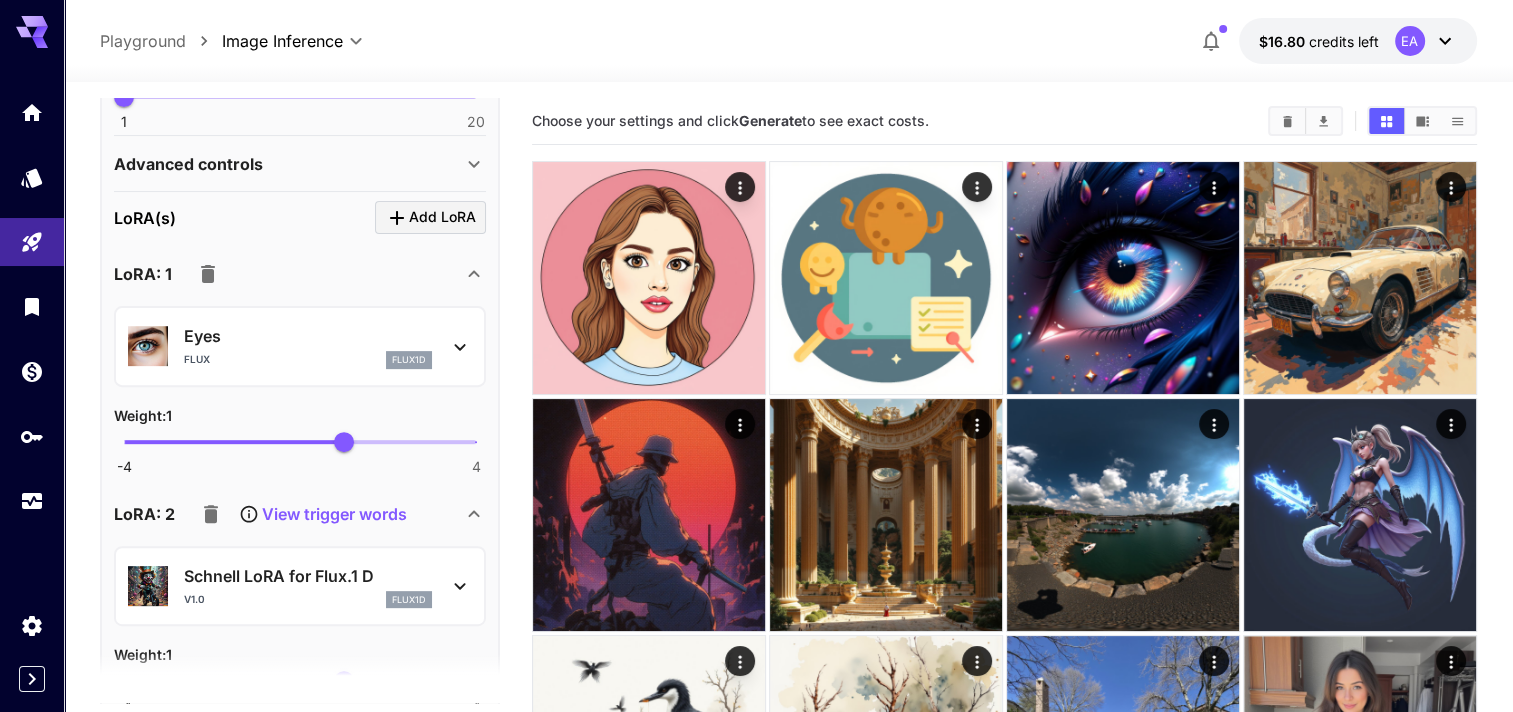click 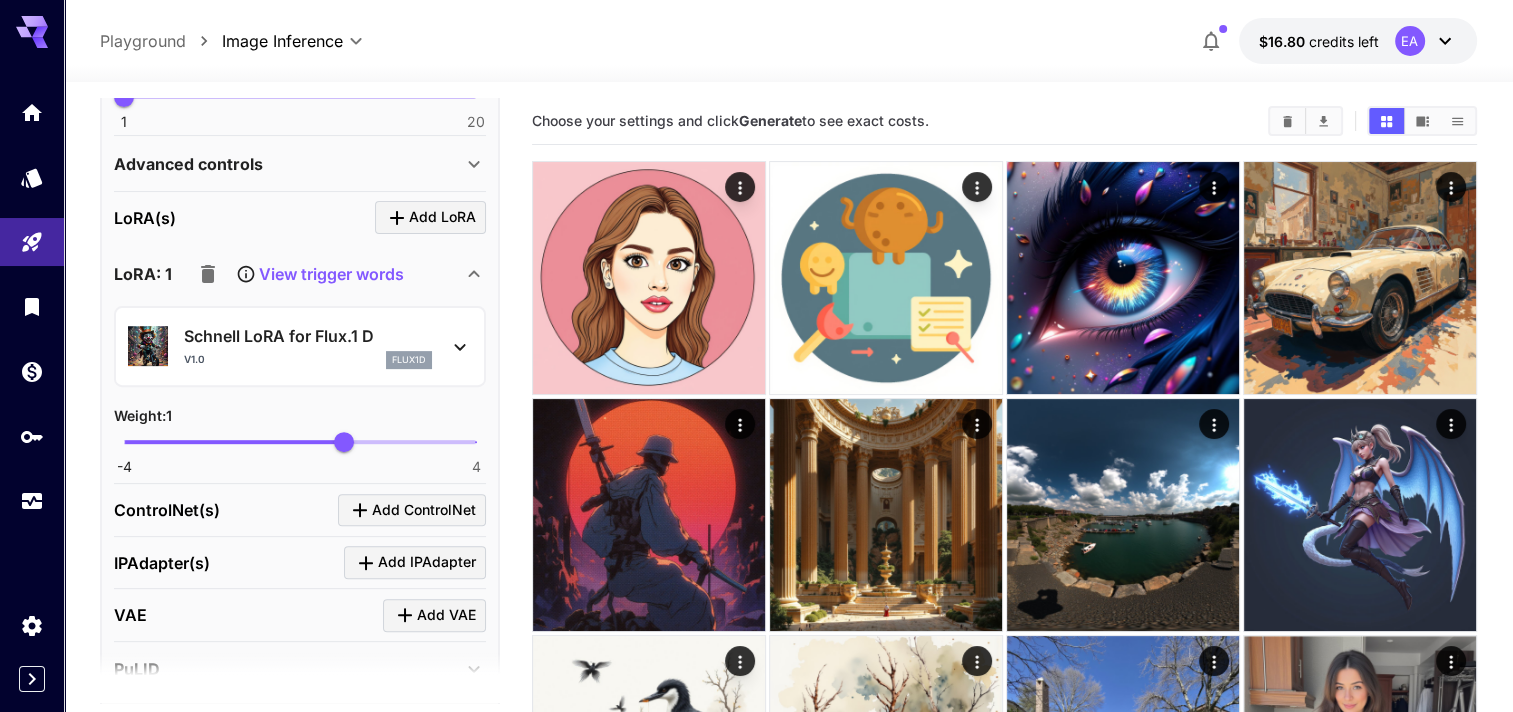 click on "View trigger words" at bounding box center [296, 274] 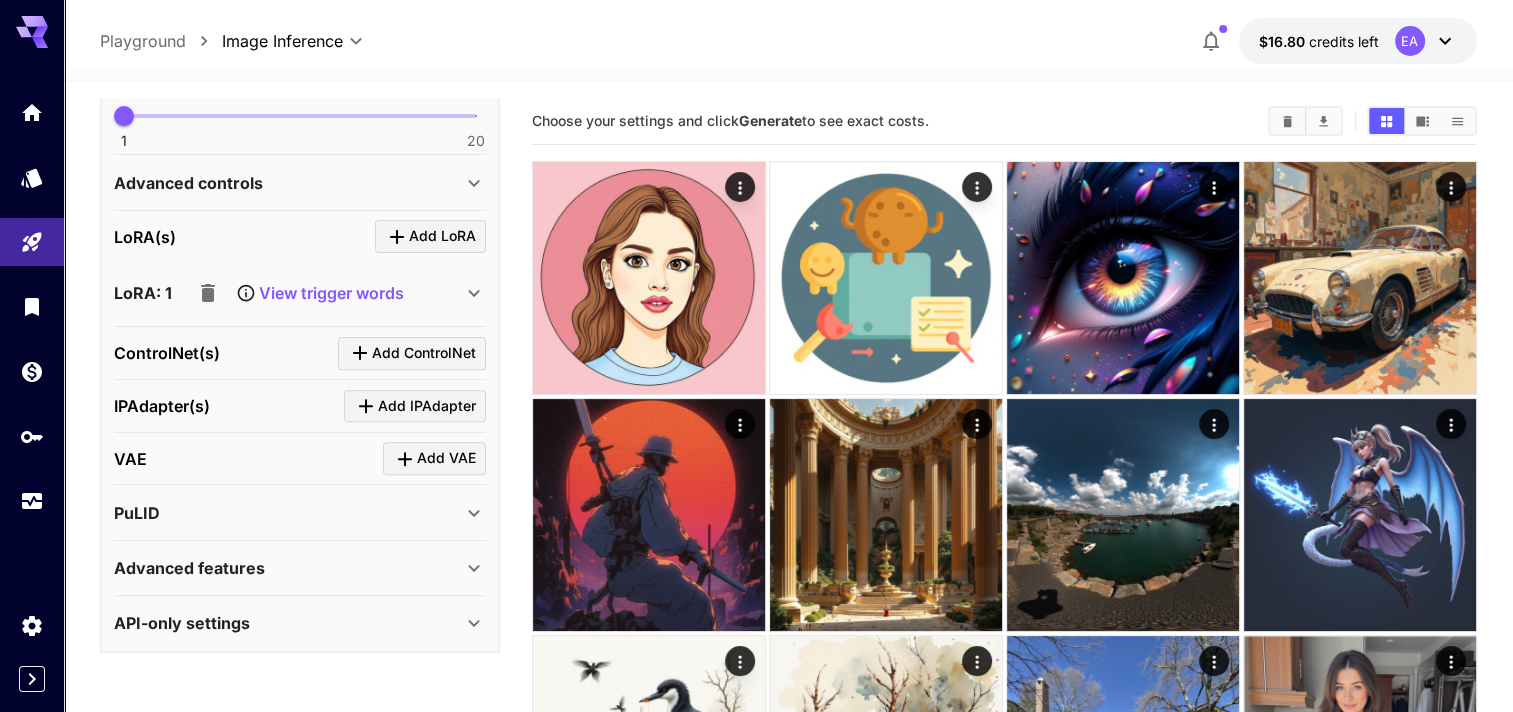 scroll, scrollTop: 673, scrollLeft: 0, axis: vertical 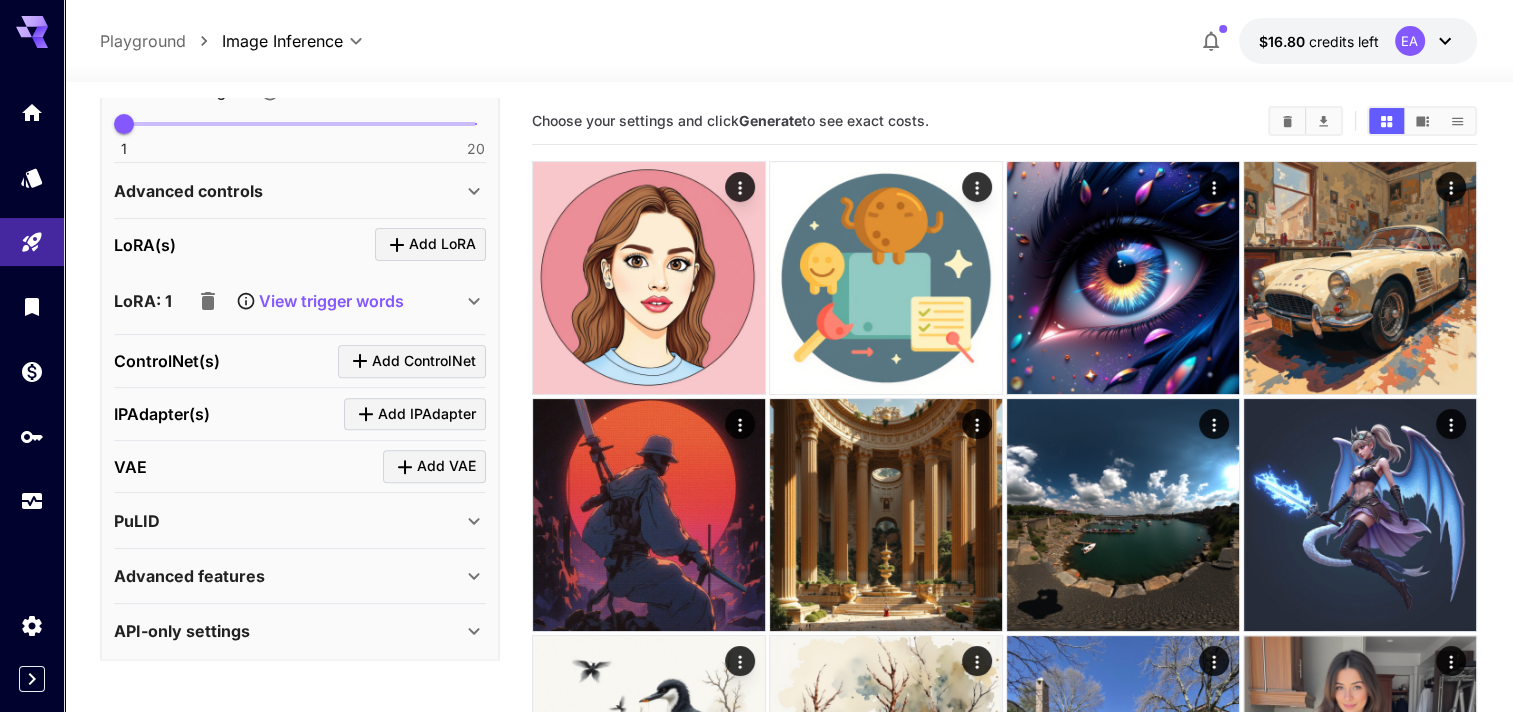 click on "View trigger words" at bounding box center (331, 301) 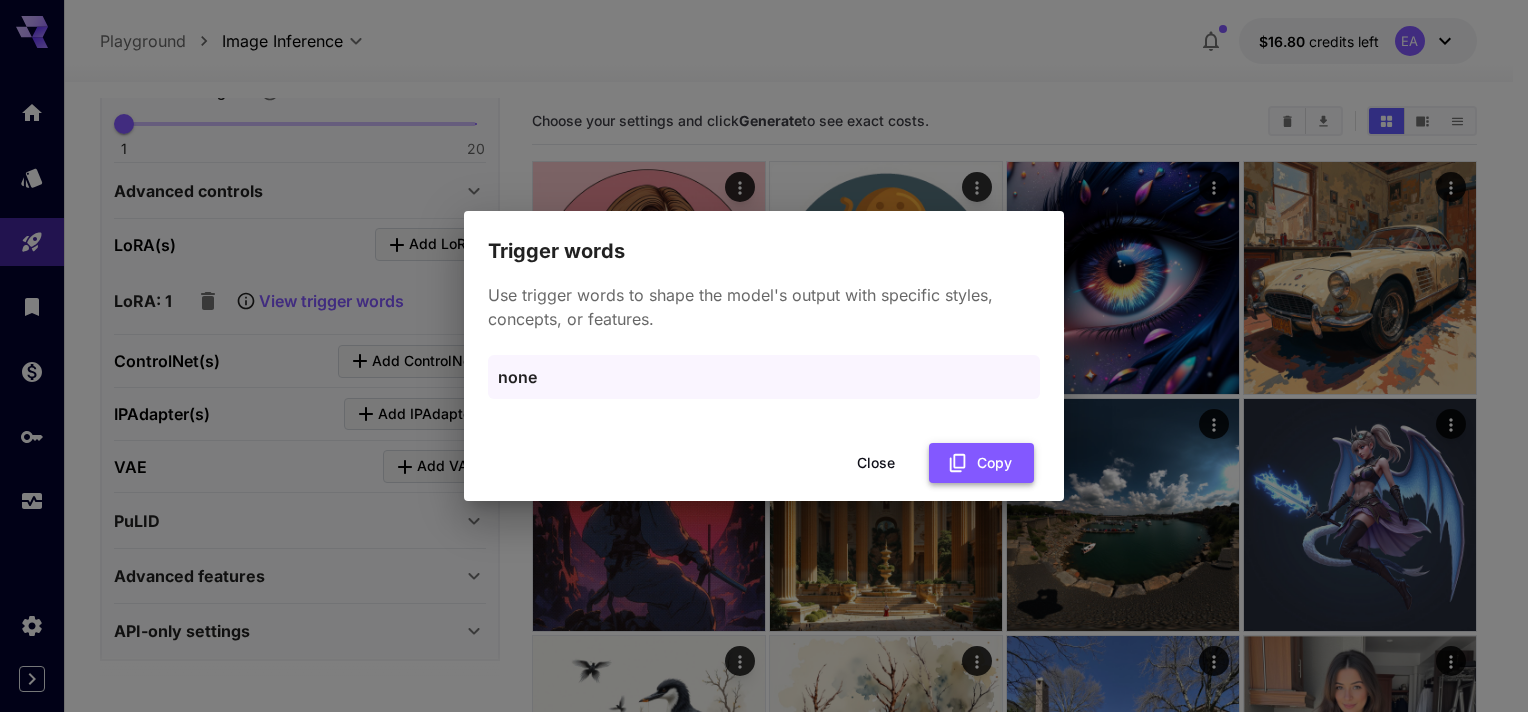 click on "Copy" at bounding box center [981, 463] 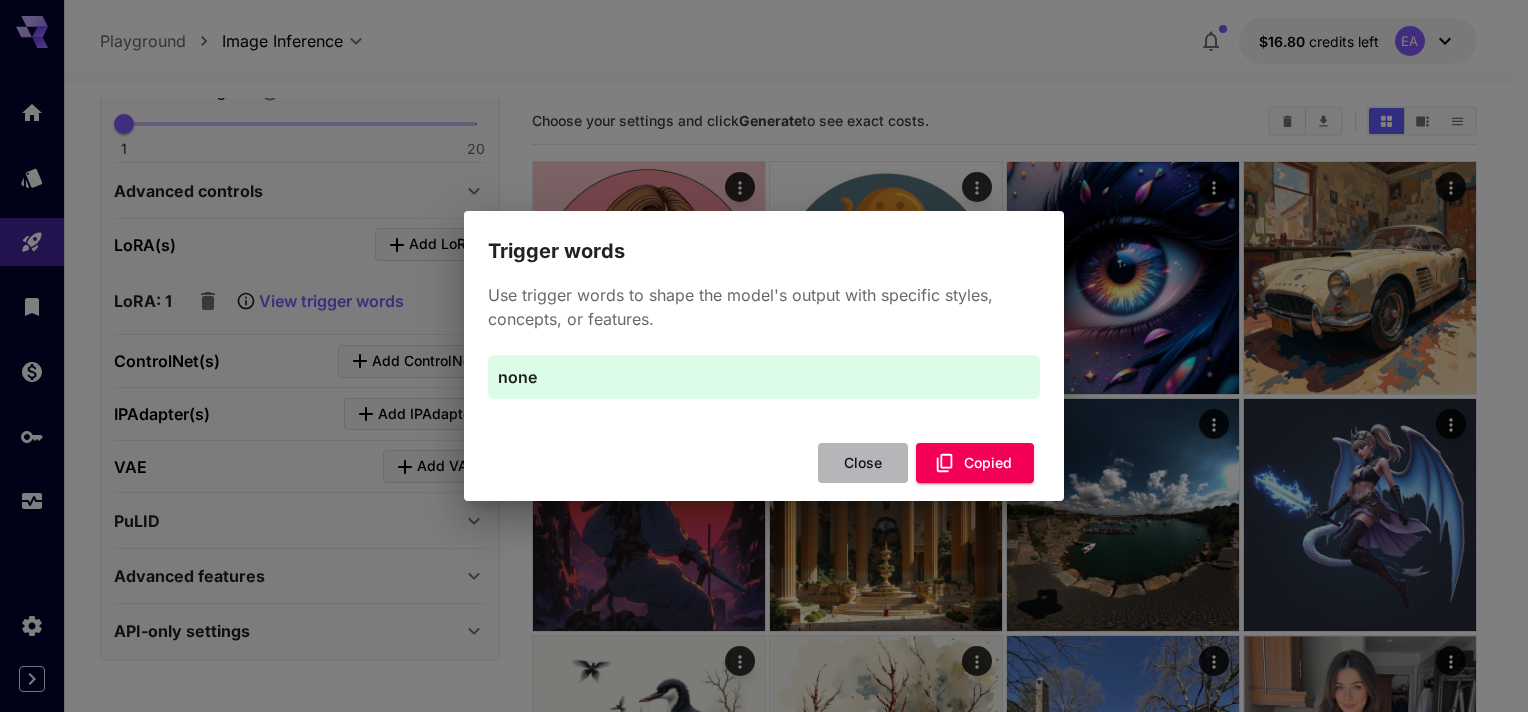 click on "Close" at bounding box center (863, 463) 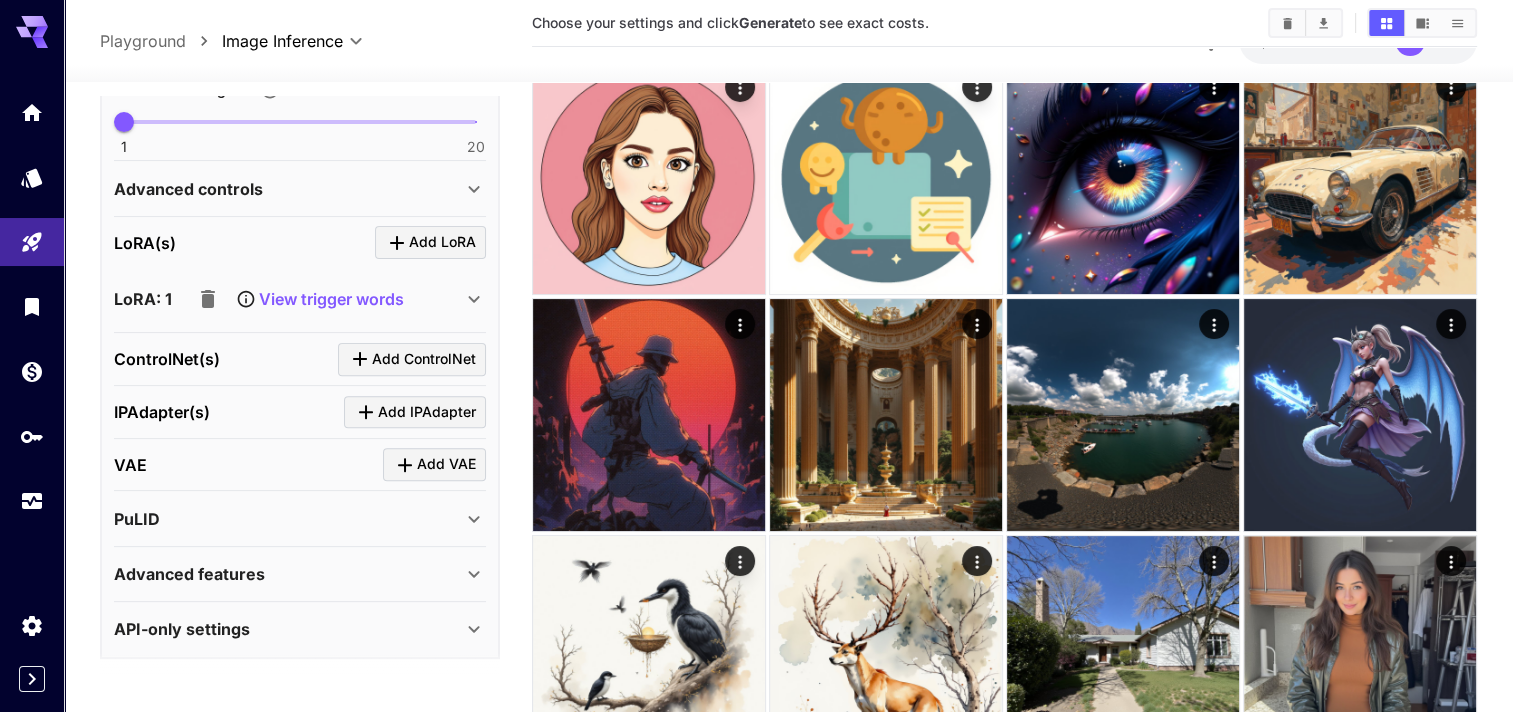 scroll, scrollTop: 0, scrollLeft: 0, axis: both 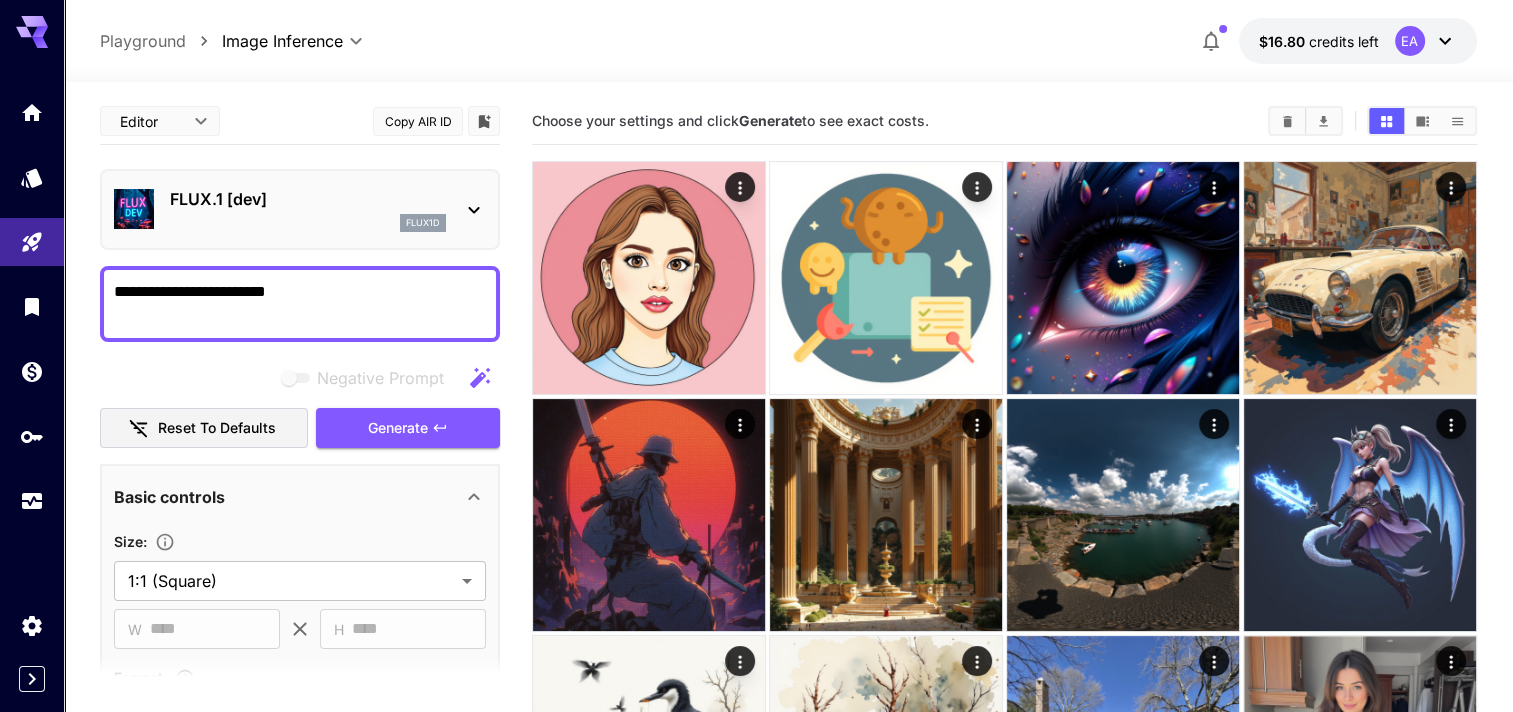 click on "**********" at bounding box center [300, 304] 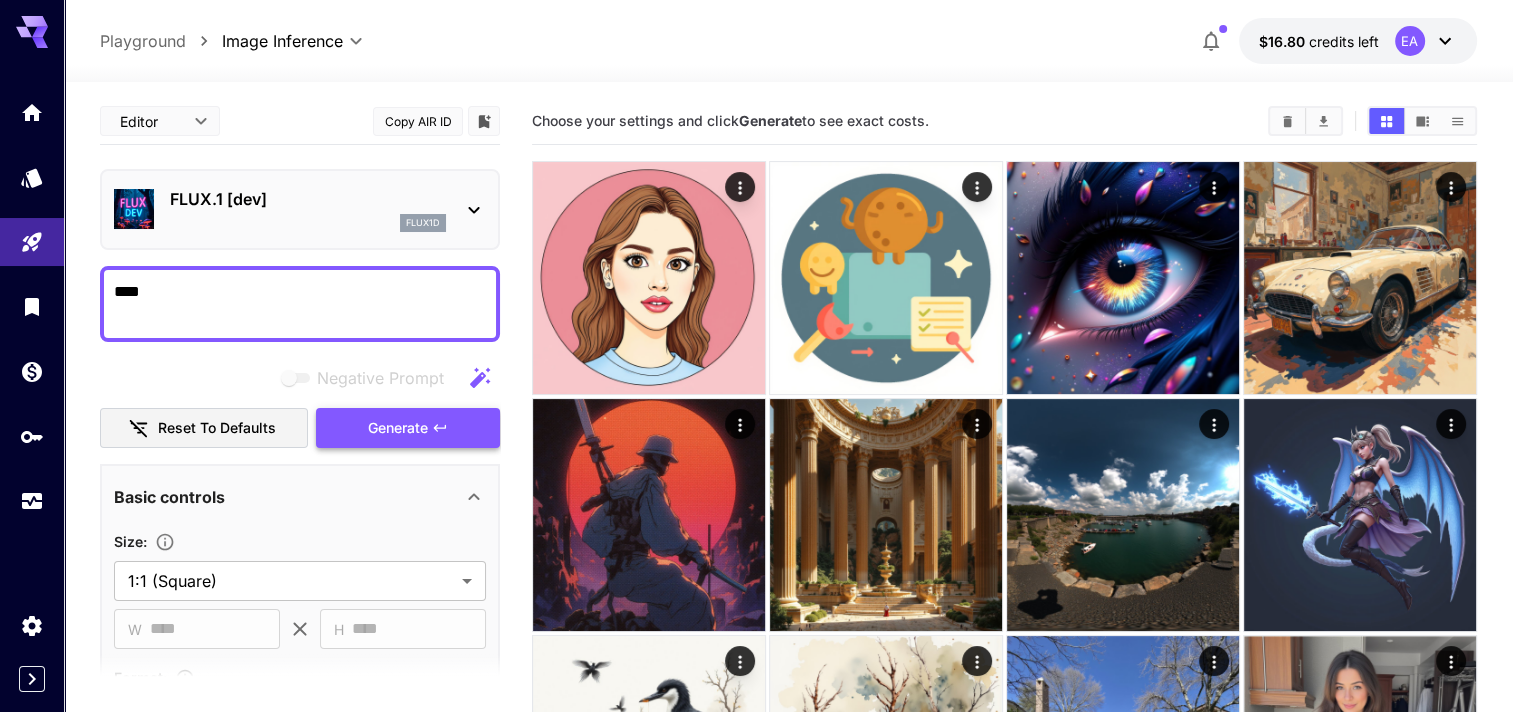 type on "****" 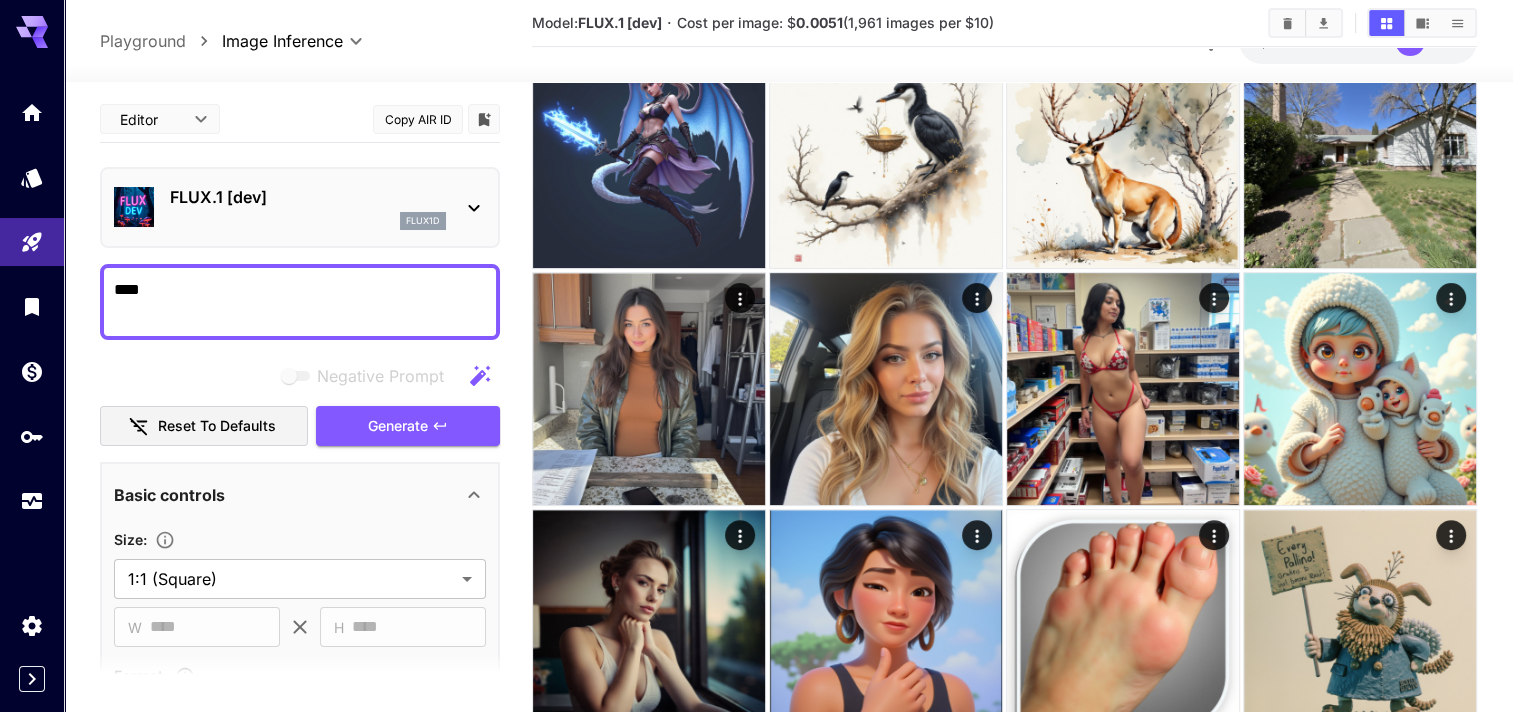 scroll, scrollTop: 700, scrollLeft: 0, axis: vertical 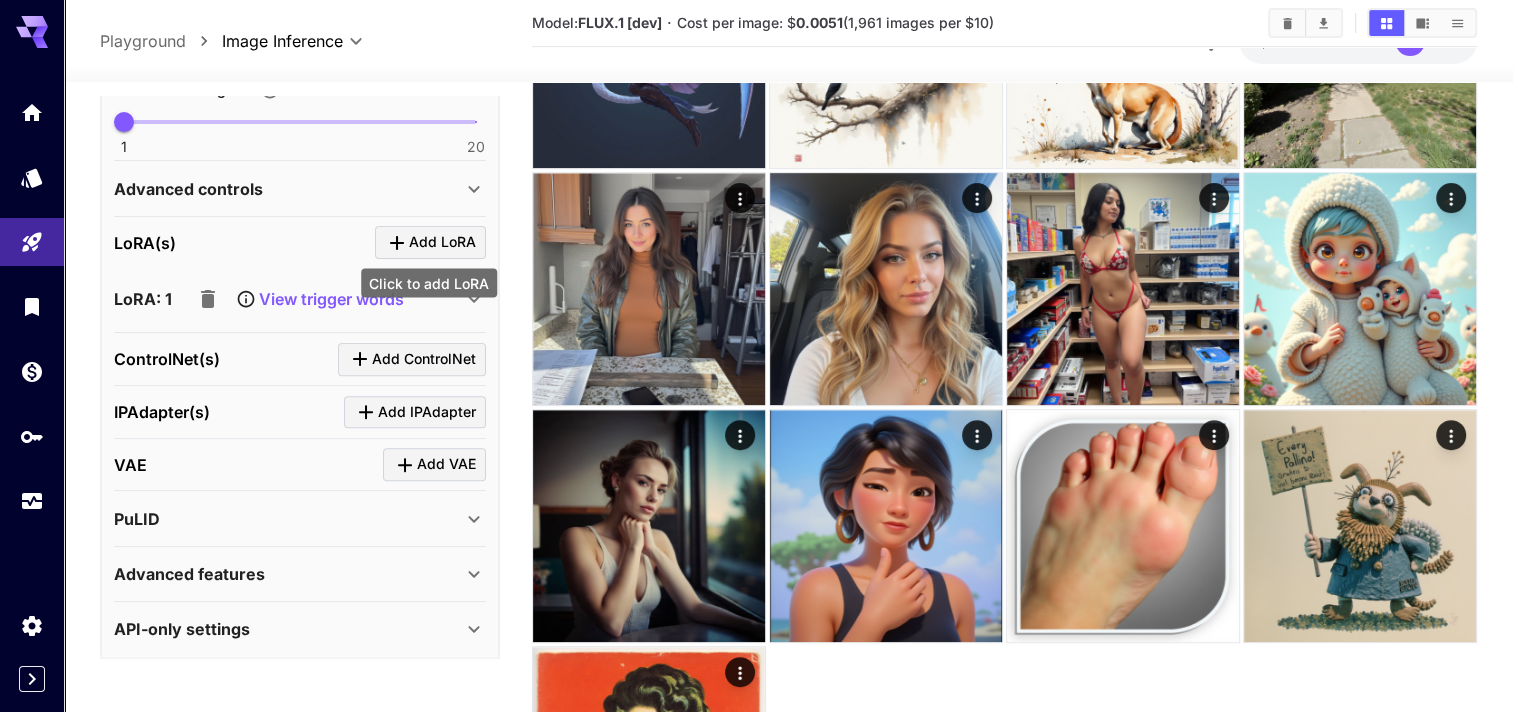 click on "Click to add LoRA" at bounding box center [429, 282] 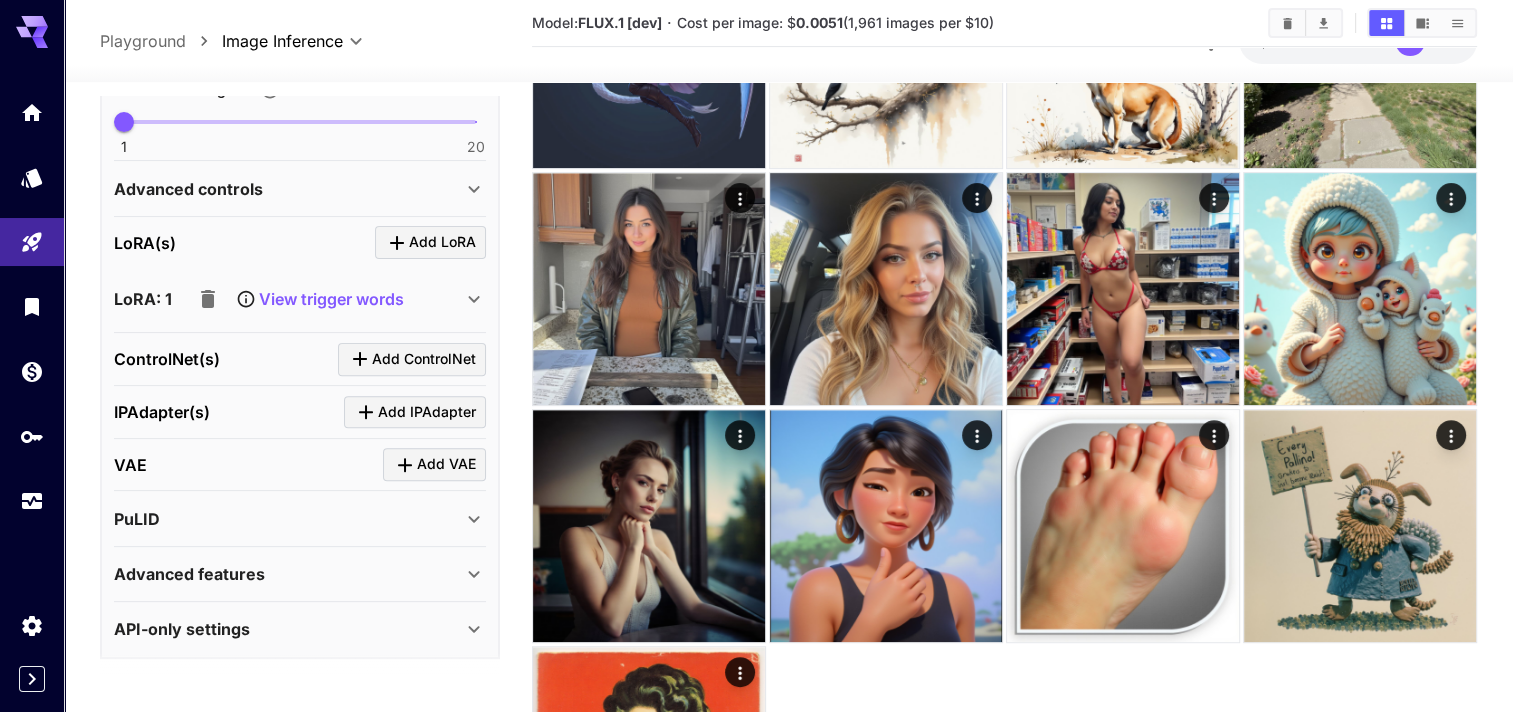 click on "View trigger words" at bounding box center [331, 299] 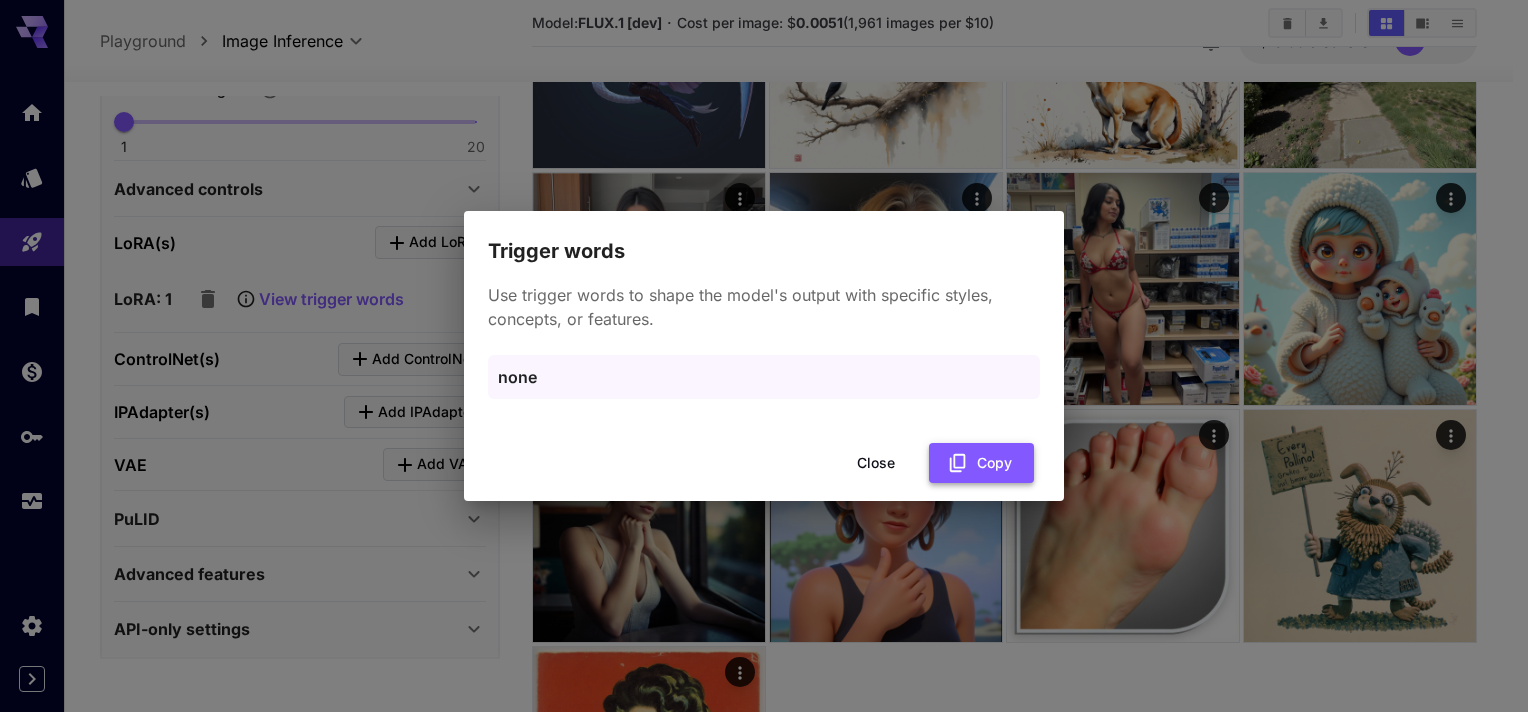 click on "Copy" at bounding box center (981, 463) 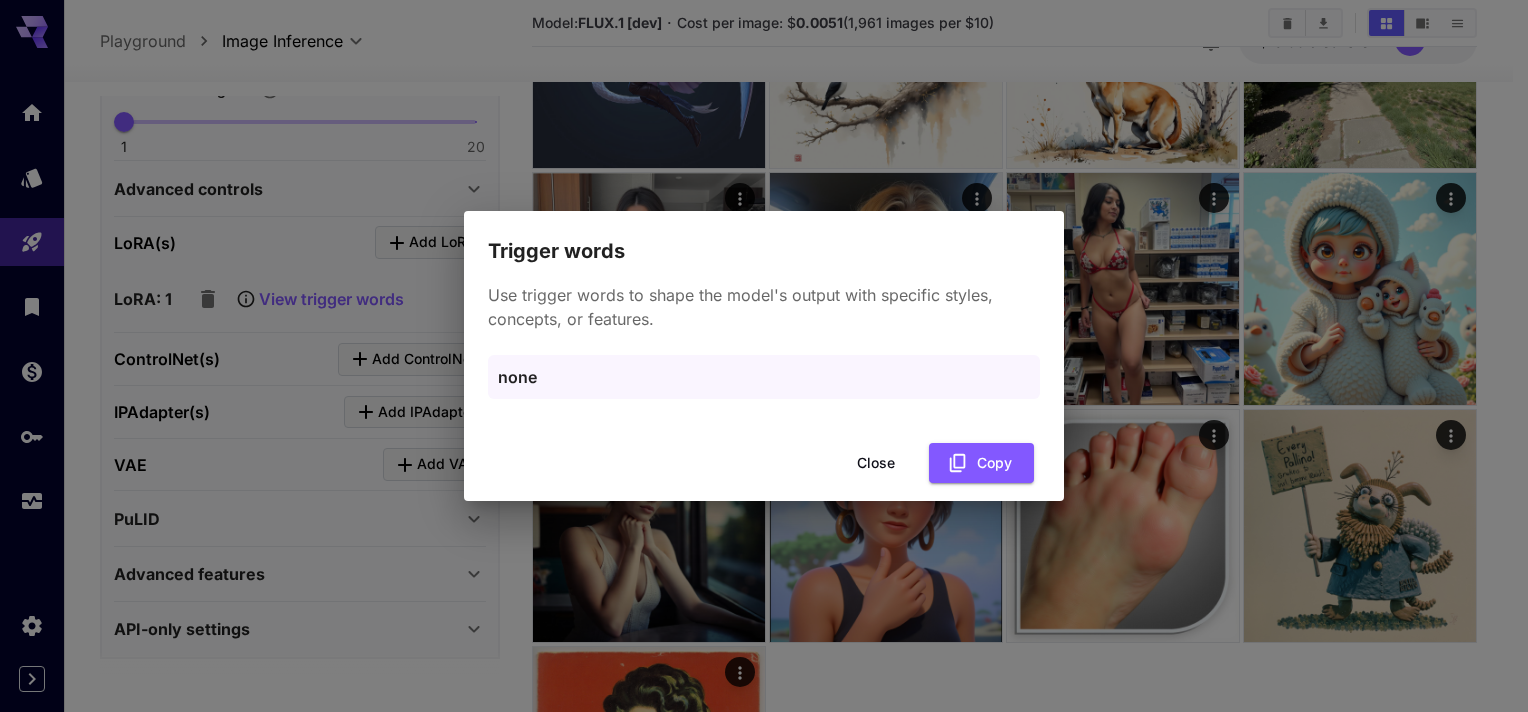 click on "Close" at bounding box center [876, 463] 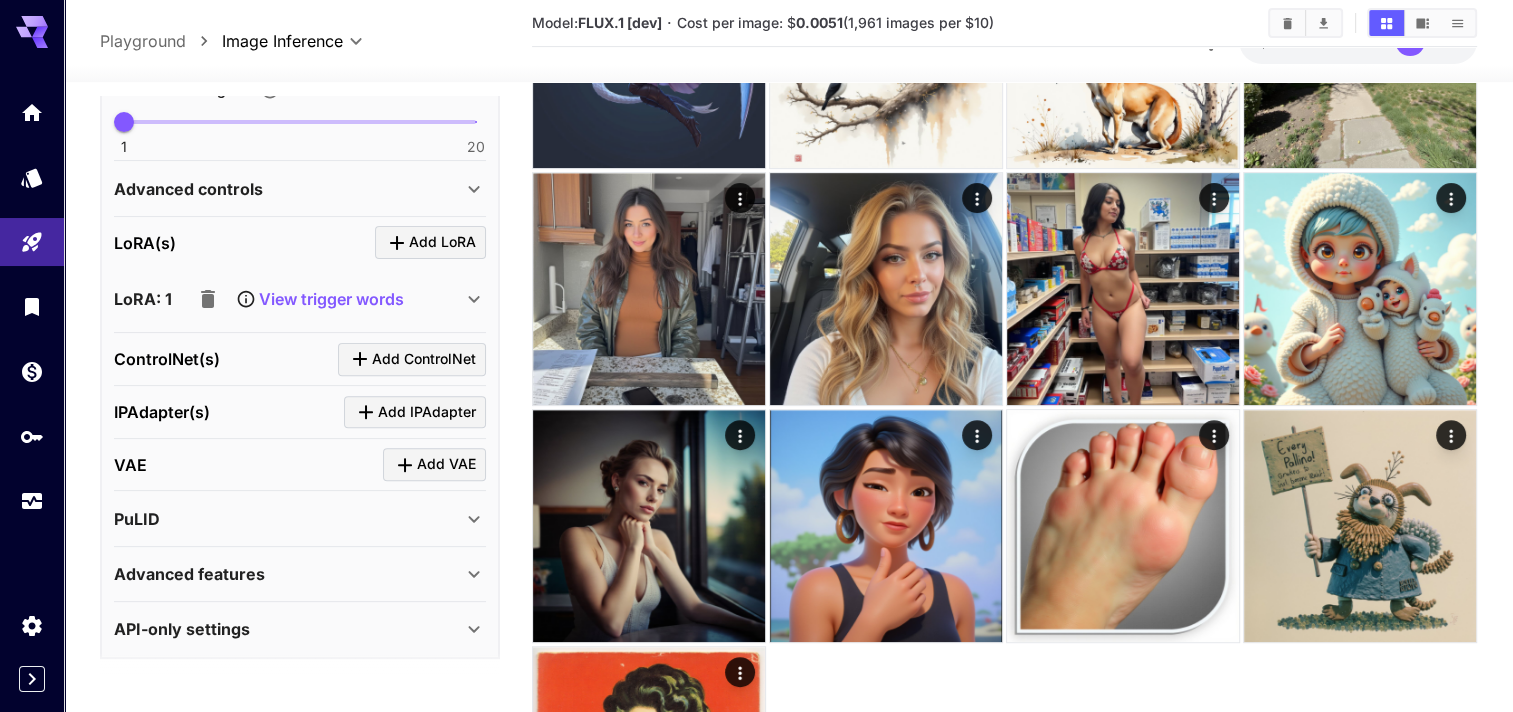 click on "View trigger words" at bounding box center (331, 299) 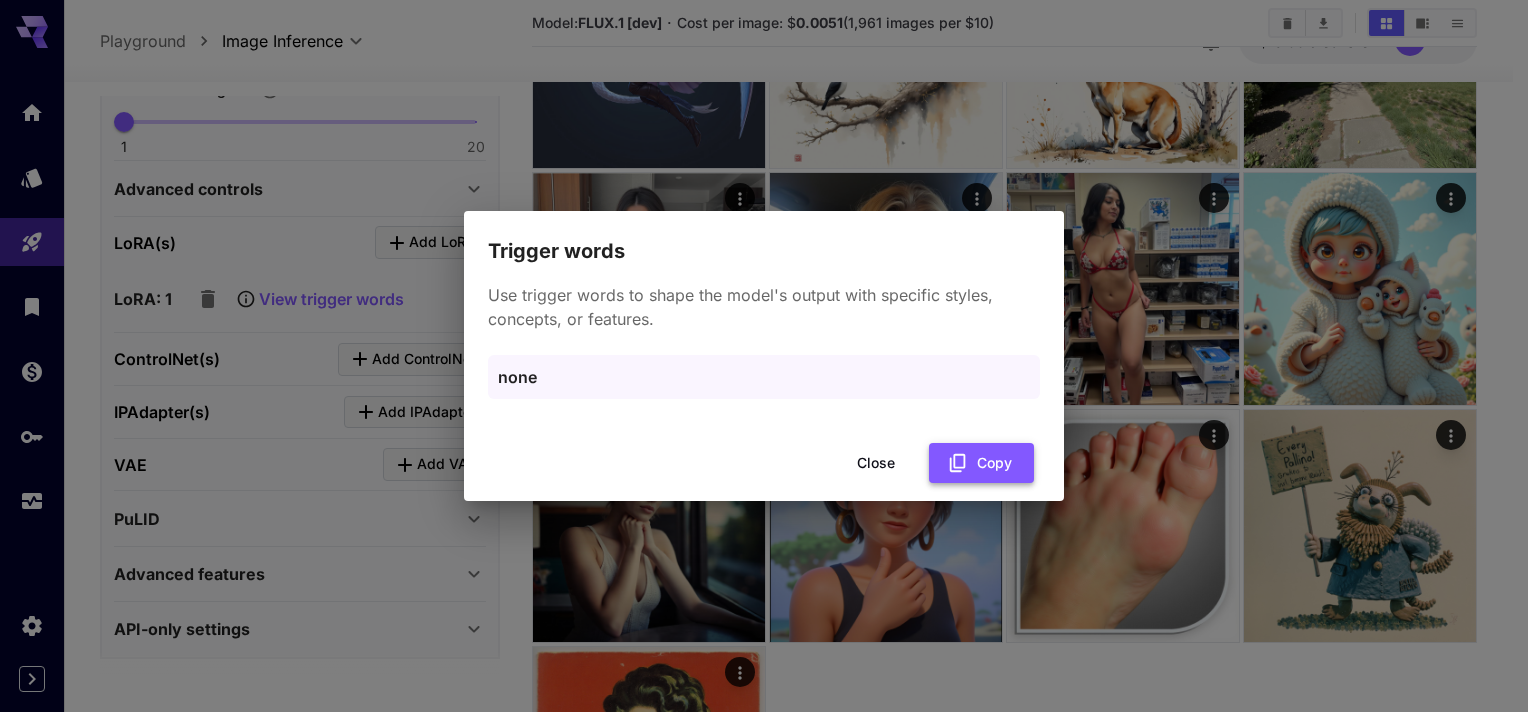 click on "Copy" at bounding box center (981, 463) 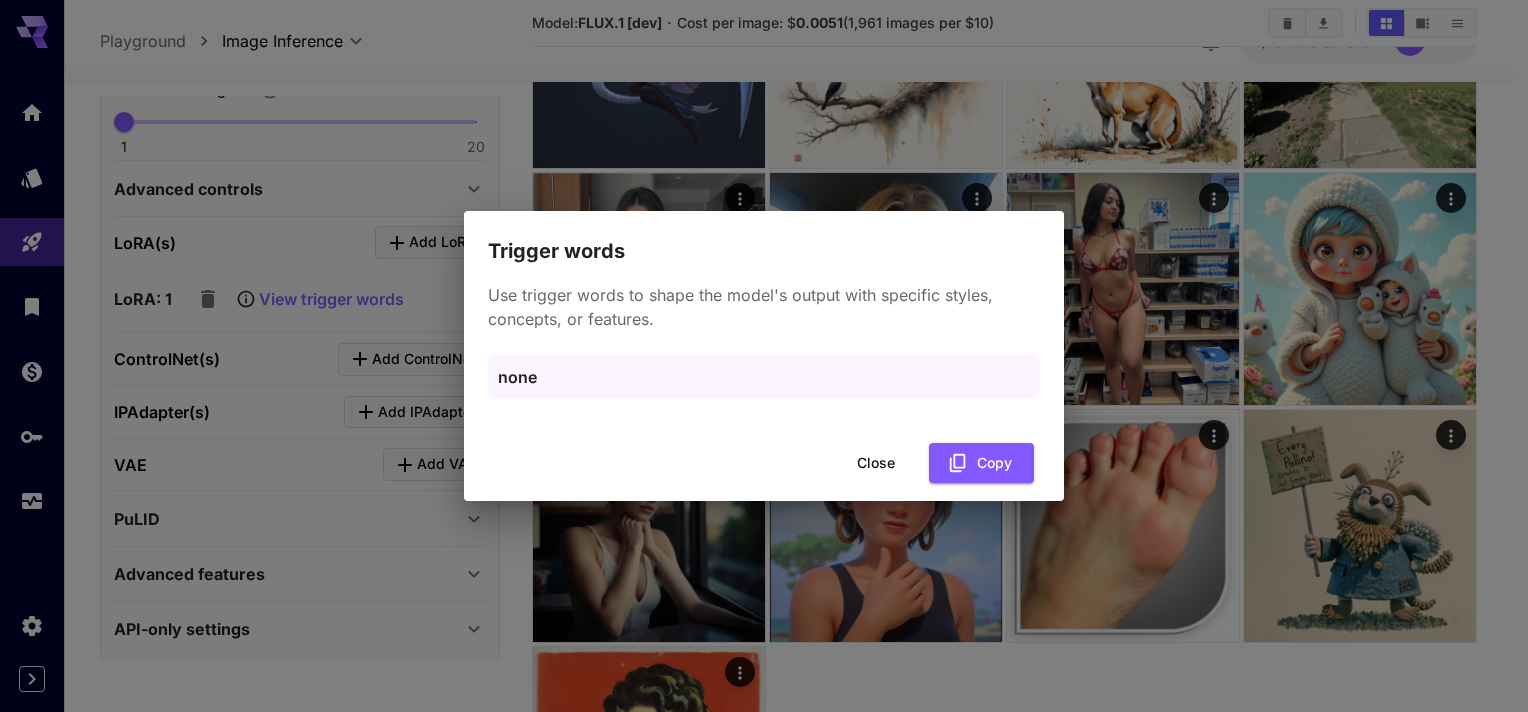 click on "Trigger words Use trigger words to shape the model's output with specific styles, concepts, or features. none Close Copy" at bounding box center [764, 356] 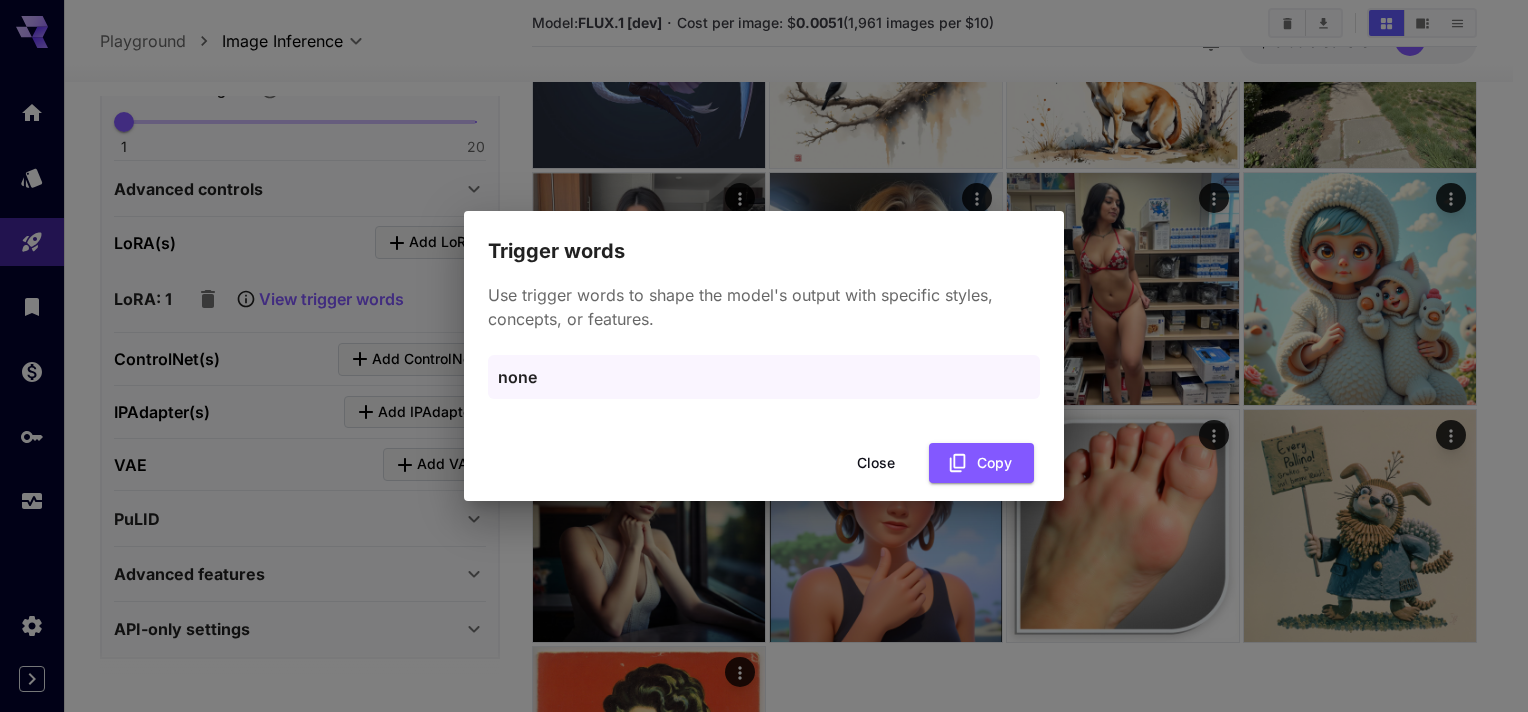 click on "Close" at bounding box center [876, 463] 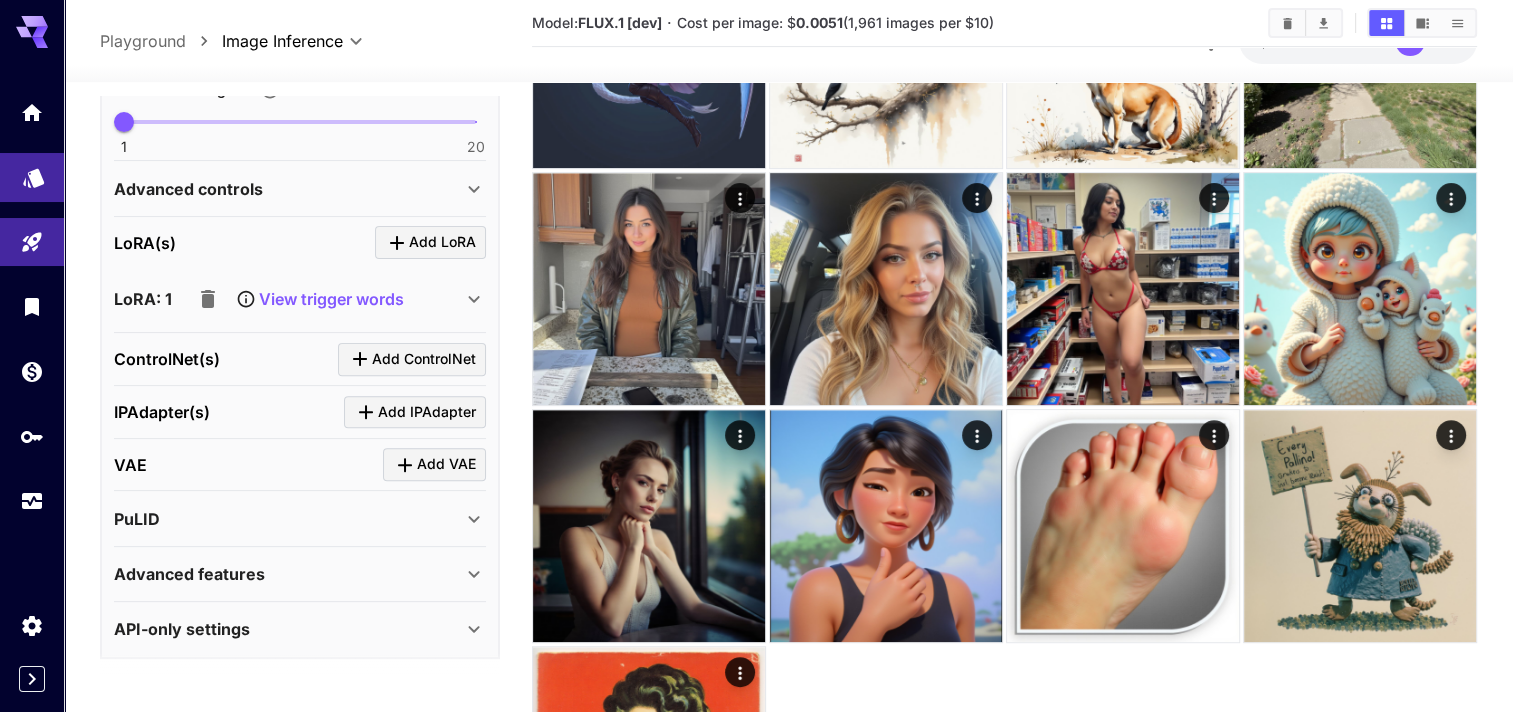 click at bounding box center [32, 177] 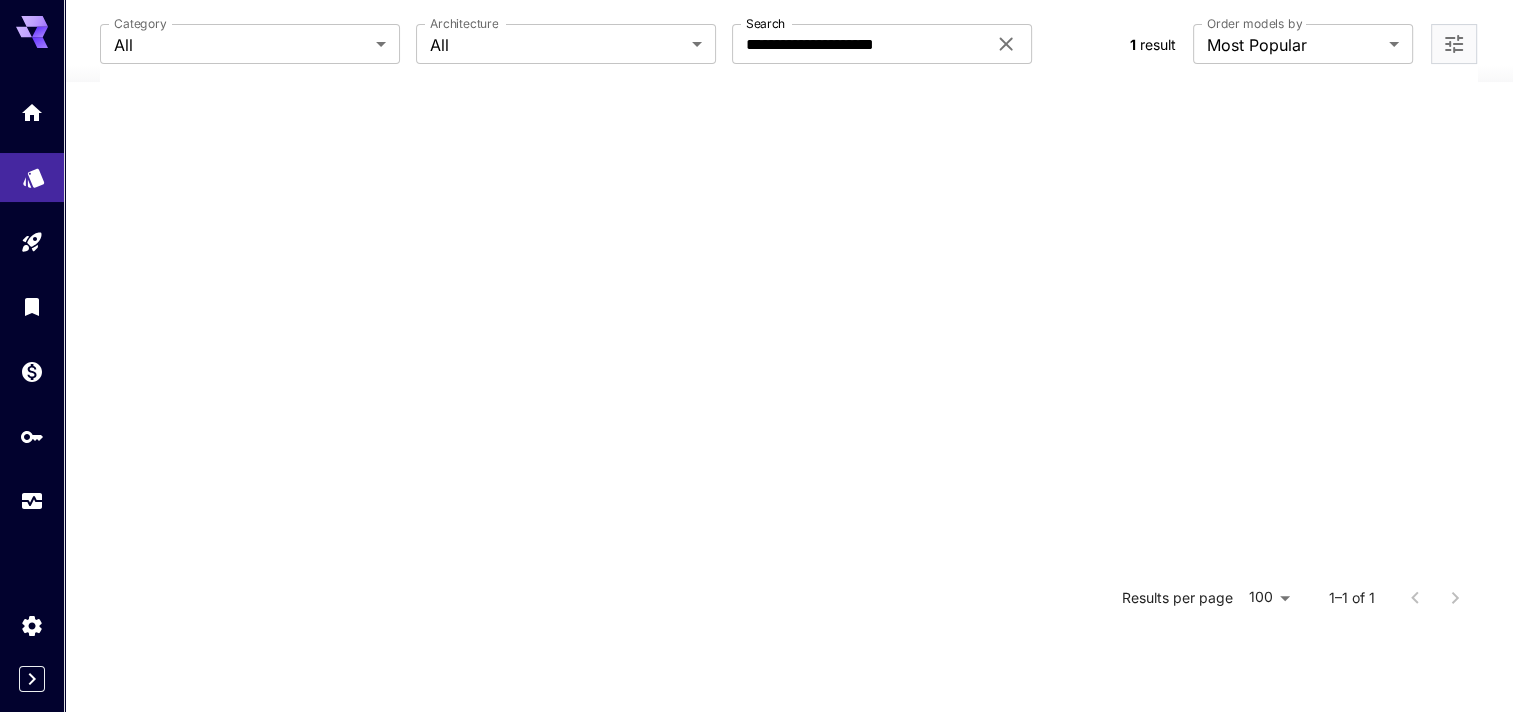 scroll, scrollTop: 391, scrollLeft: 0, axis: vertical 